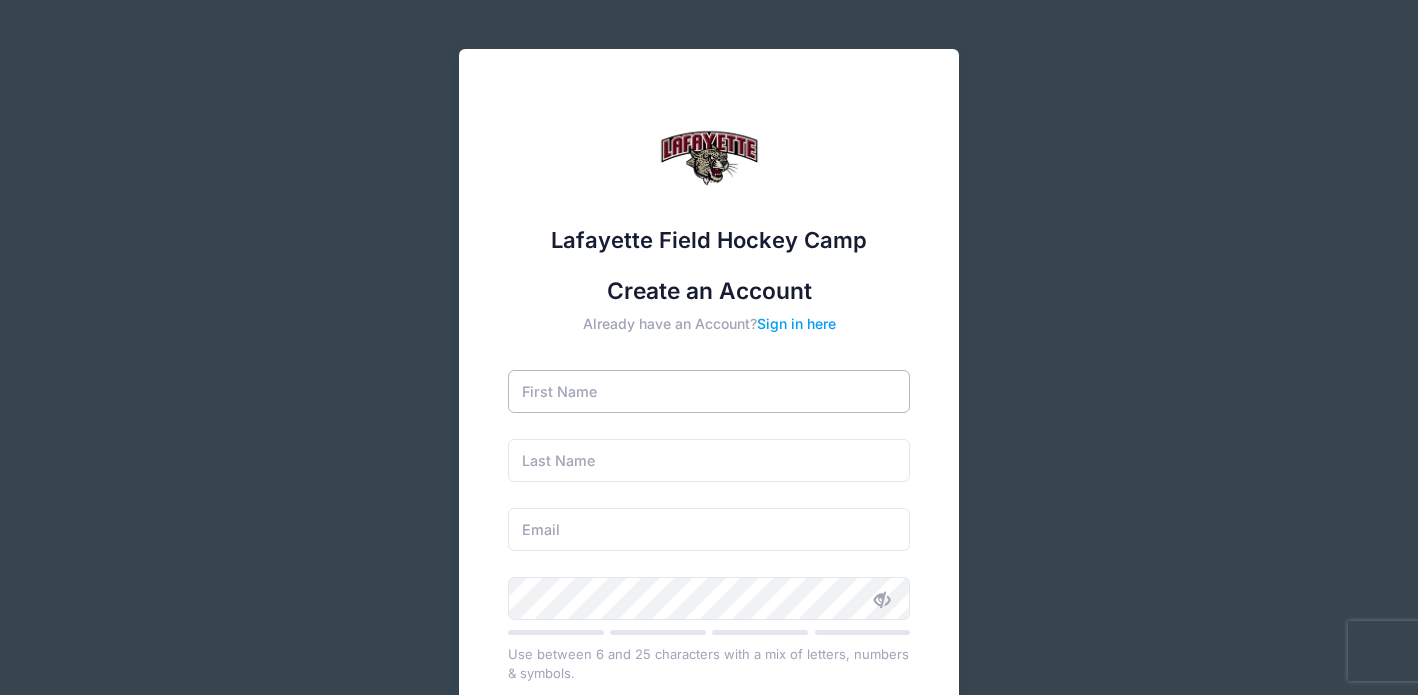 scroll, scrollTop: 0, scrollLeft: 0, axis: both 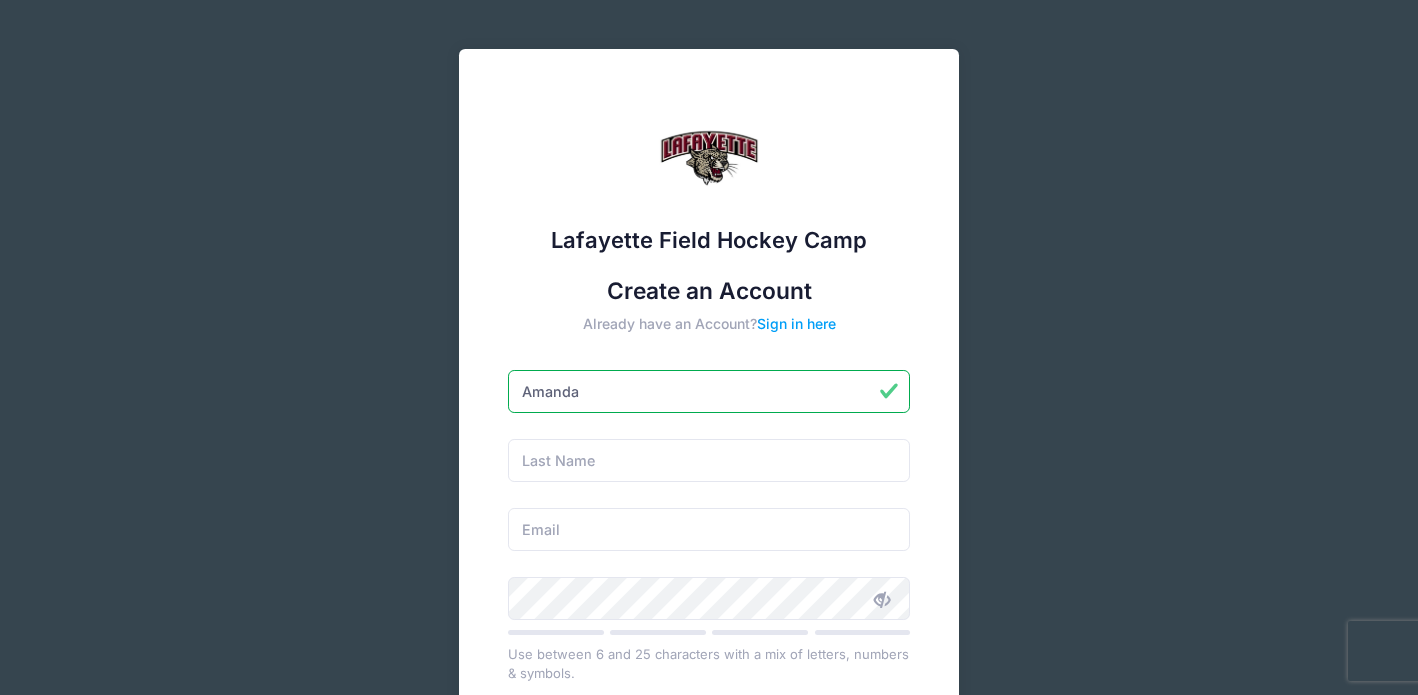 type on "Amanda" 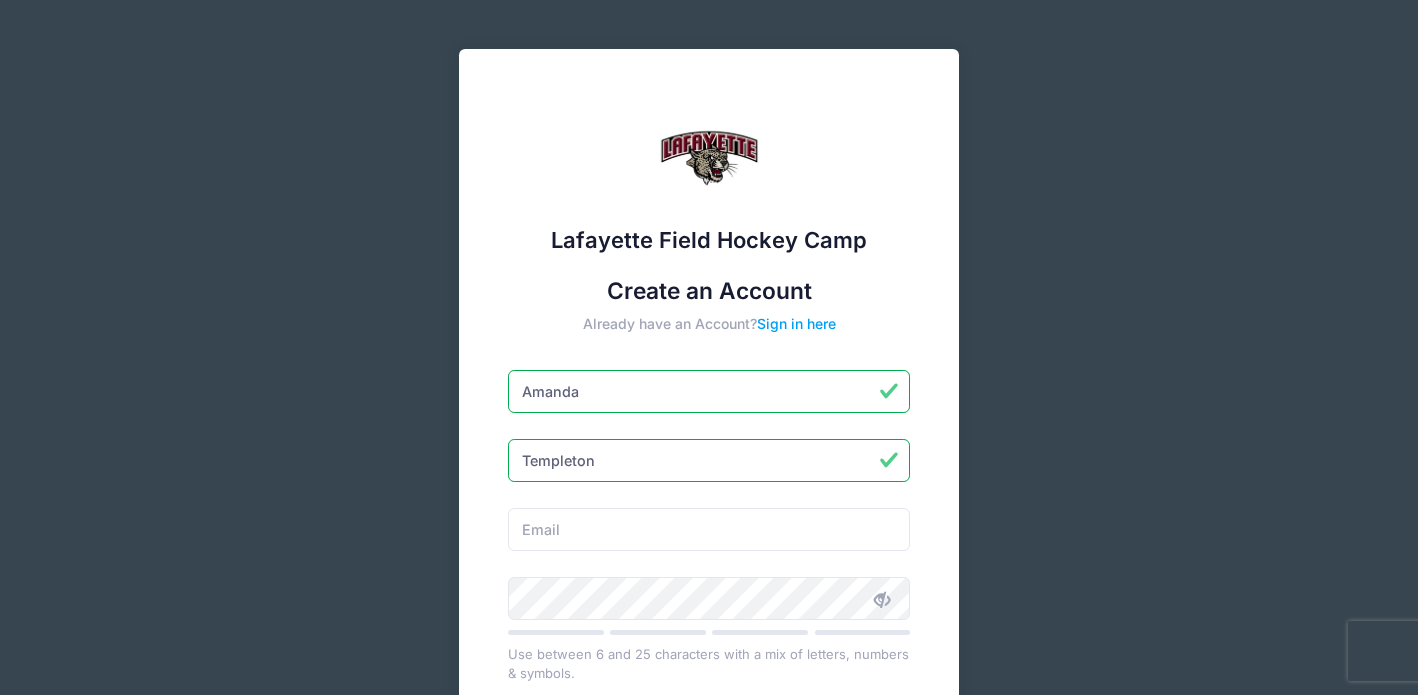 type on "Templeton" 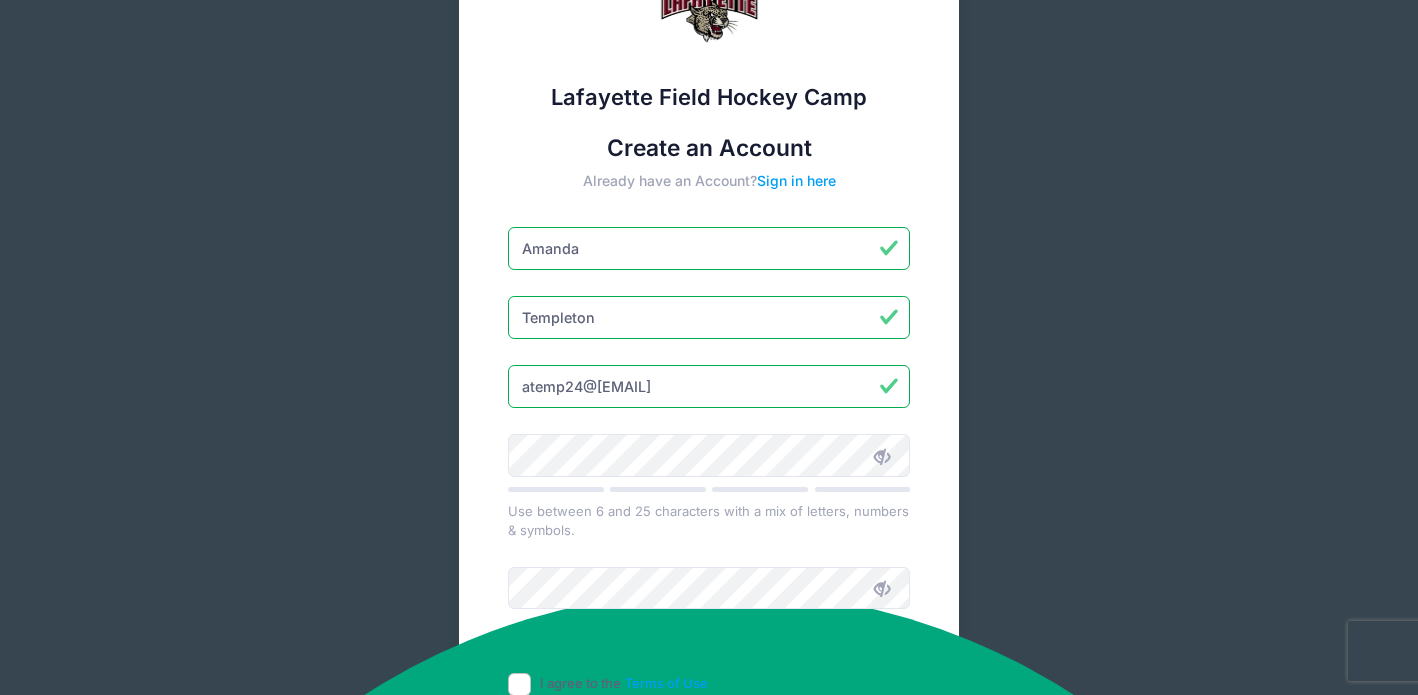 scroll, scrollTop: 158, scrollLeft: 0, axis: vertical 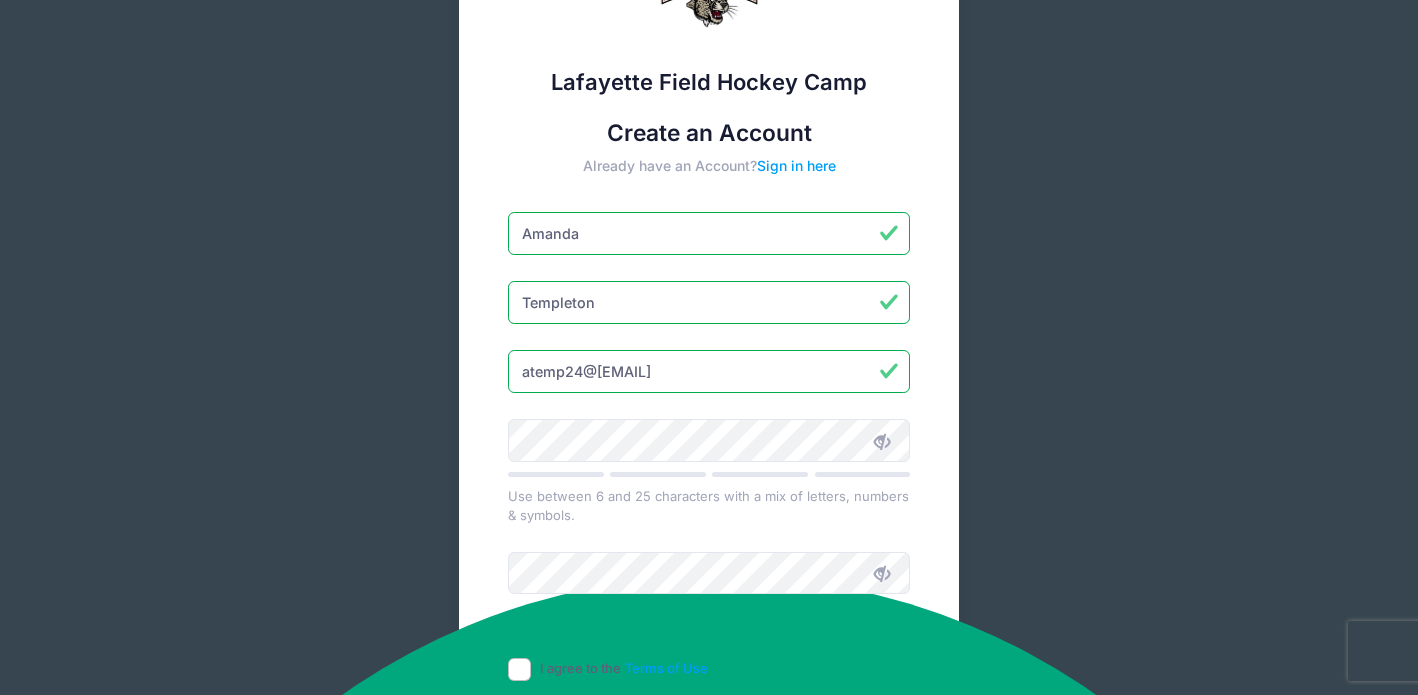 type on "atemp24@[EMAIL]" 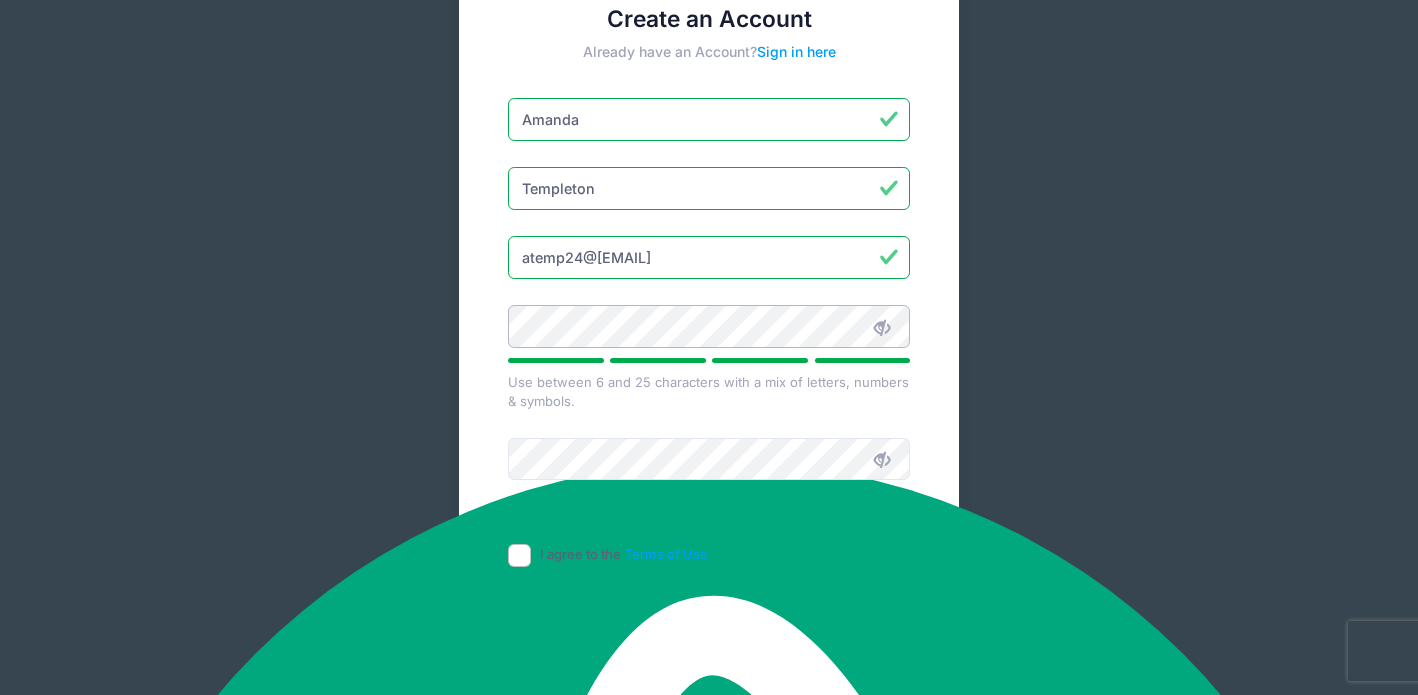 scroll, scrollTop: 294, scrollLeft: 0, axis: vertical 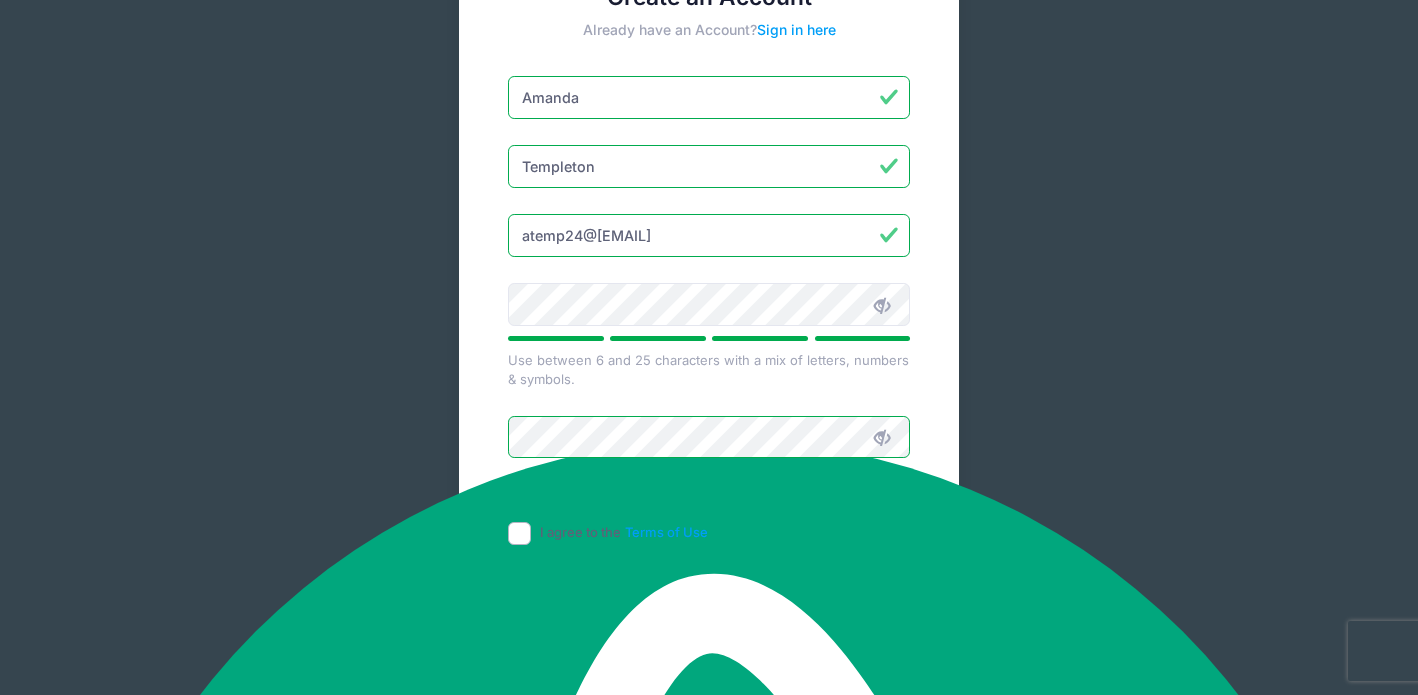 click on "I agree to the
Terms of Use" at bounding box center [519, 533] 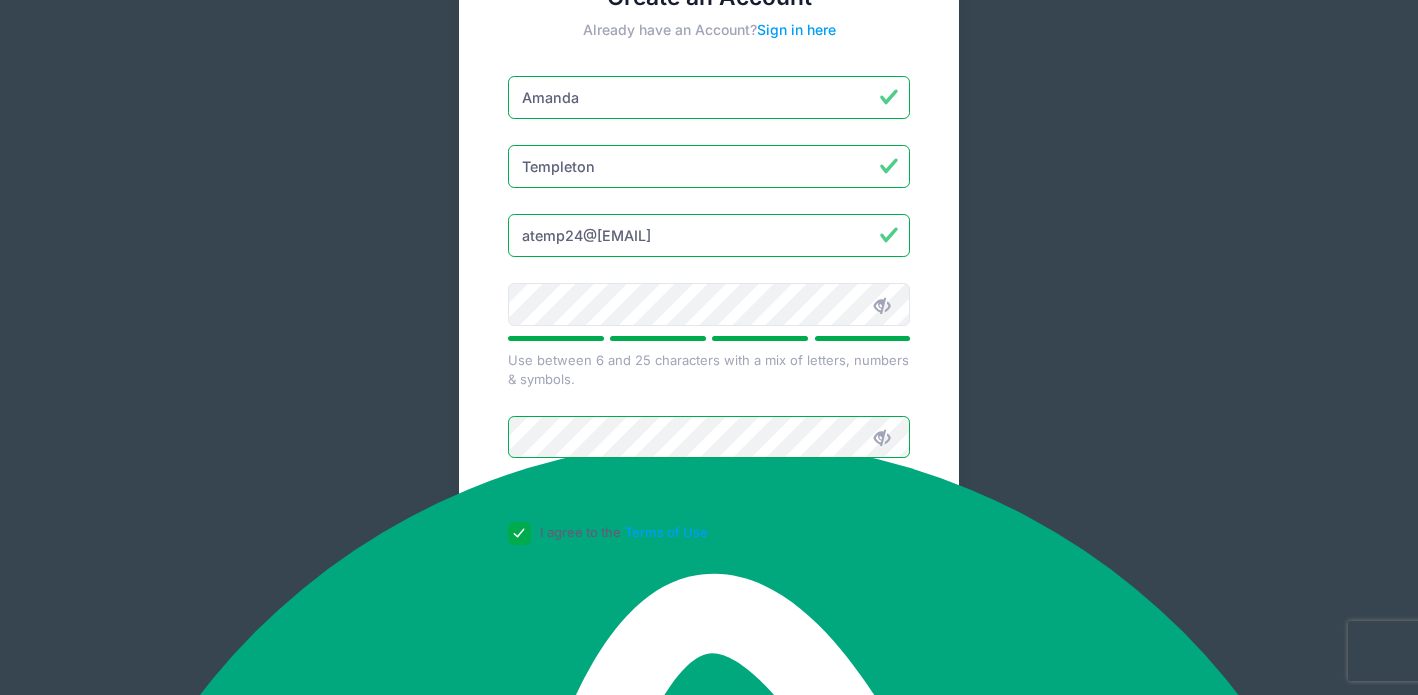 click on "Create Account" at bounding box center [709, 593] 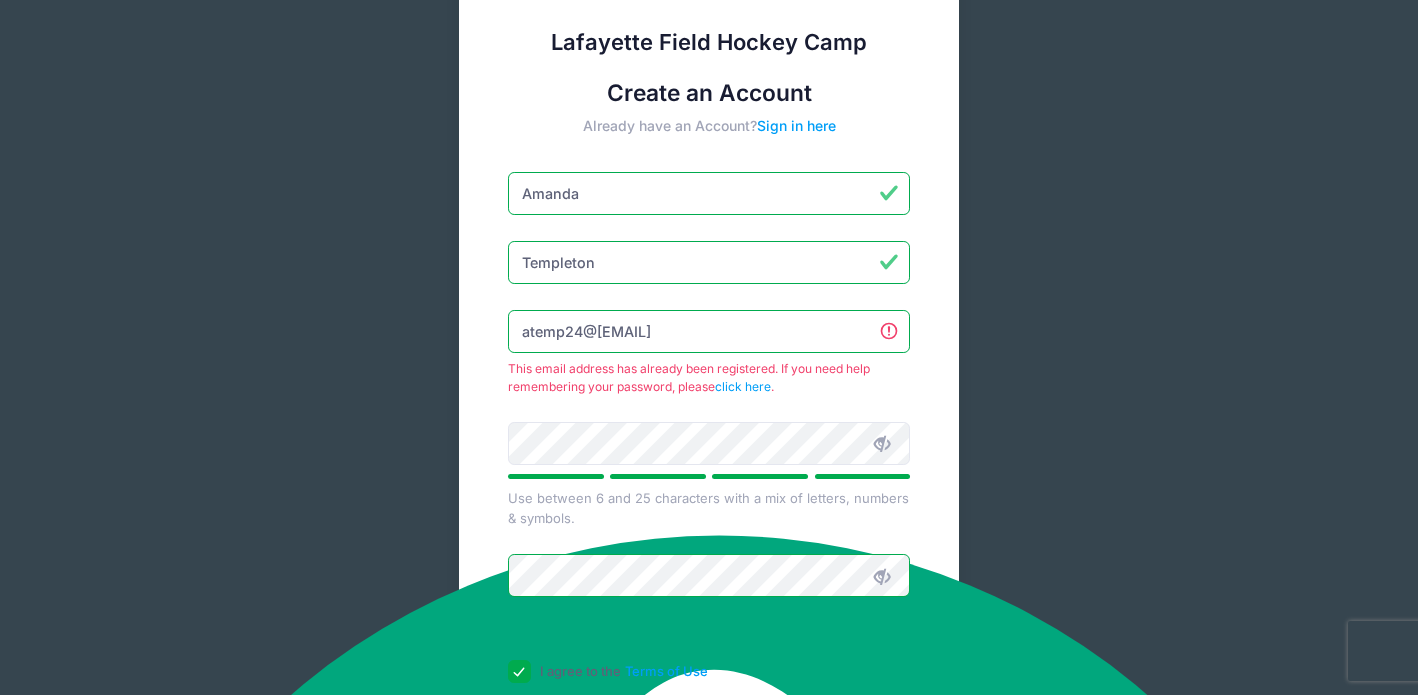 scroll, scrollTop: 195, scrollLeft: 0, axis: vertical 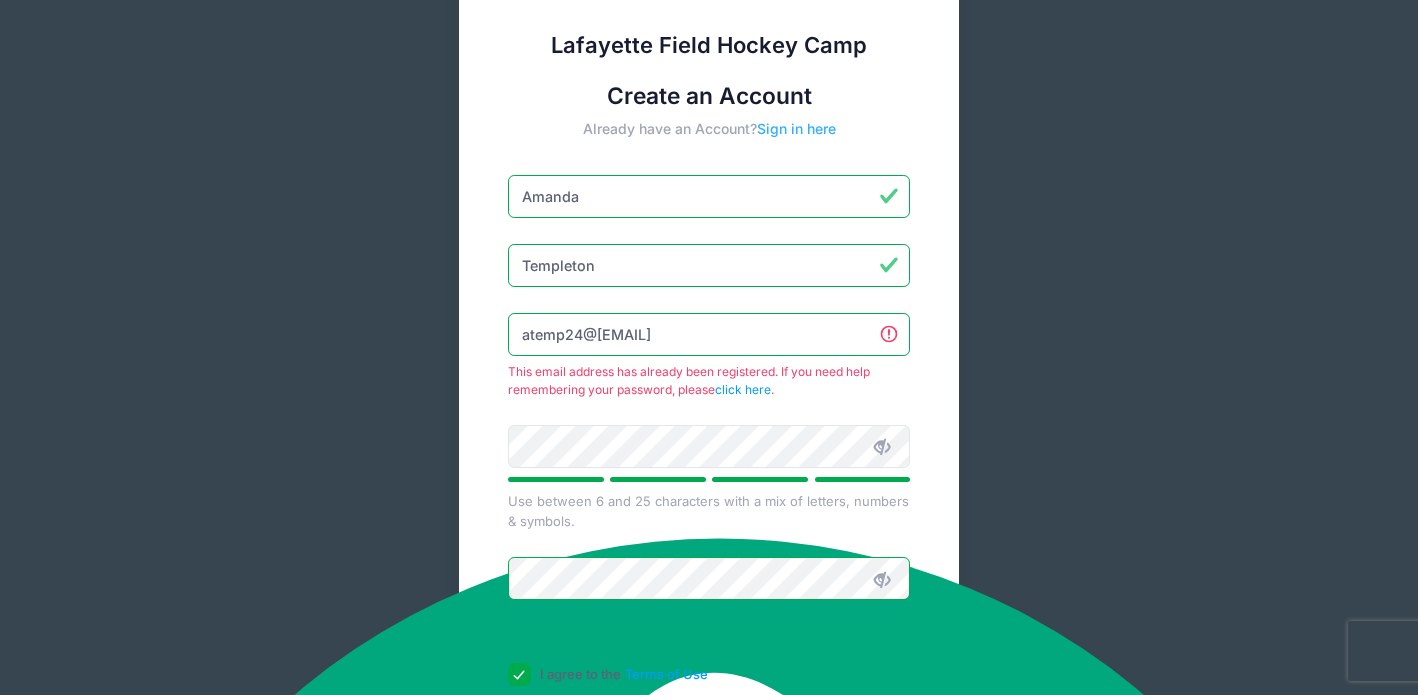 click on "Sign in here" at bounding box center [796, 128] 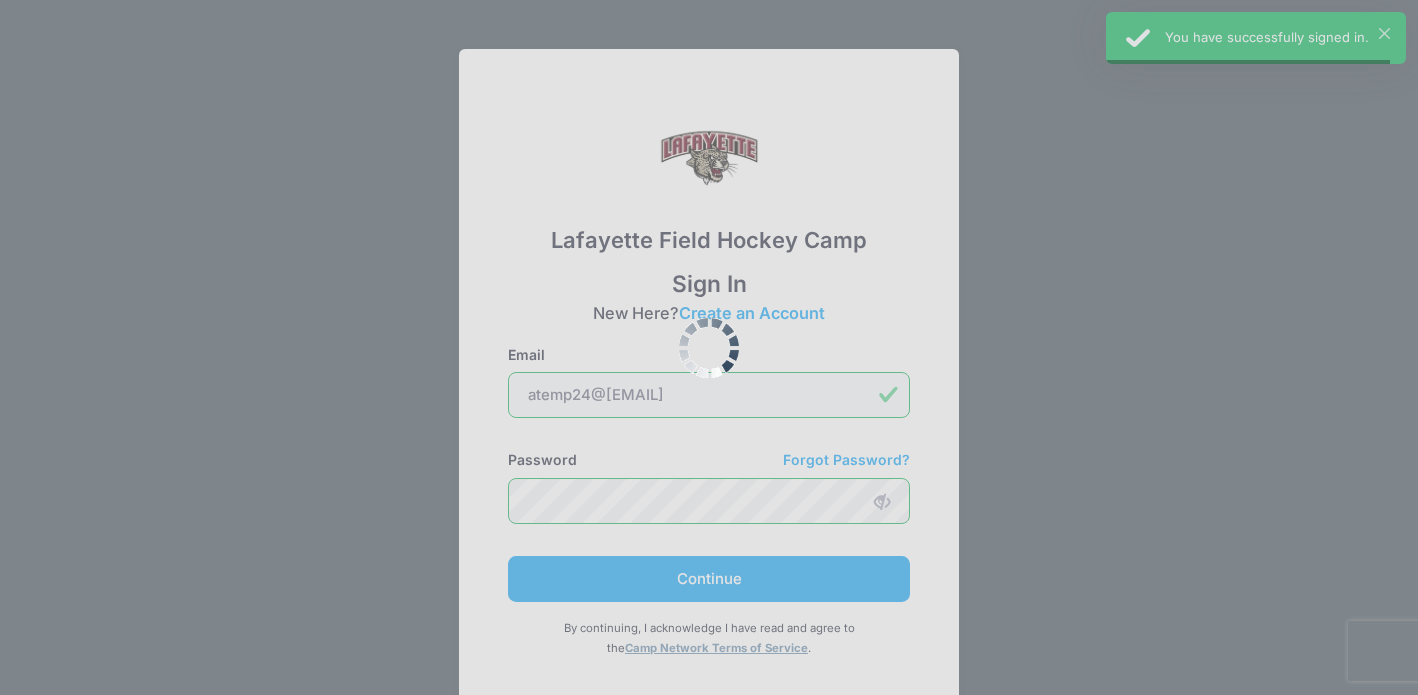 scroll, scrollTop: 0, scrollLeft: 0, axis: both 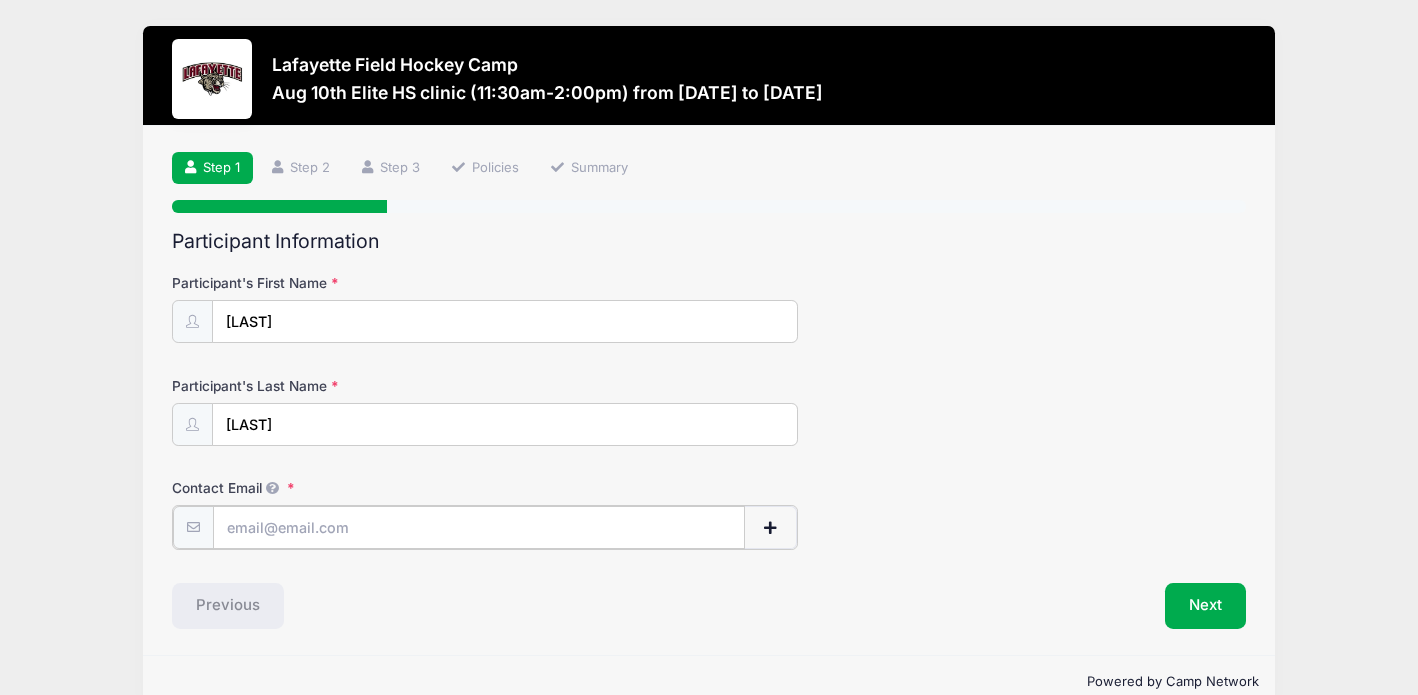 click on "Contact Email" at bounding box center [479, 527] 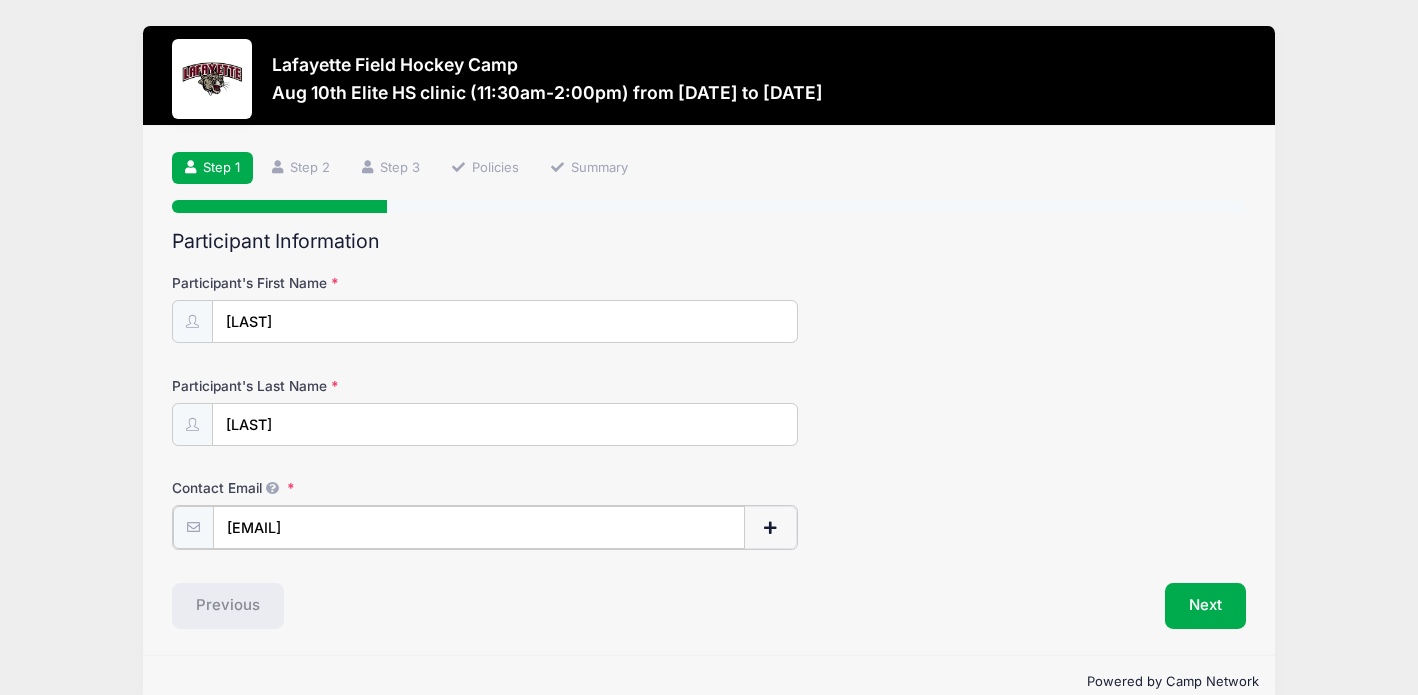 type on "[EMAIL]" 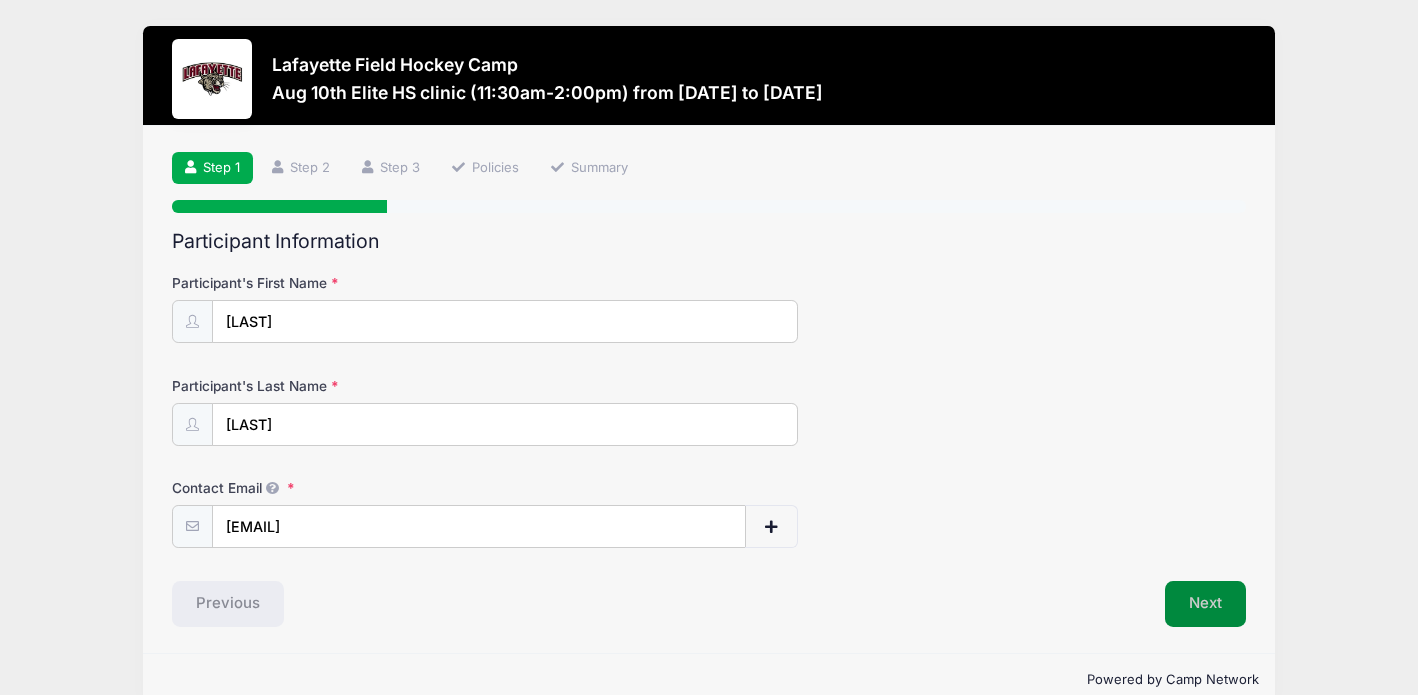 click on "Next" at bounding box center [1205, 604] 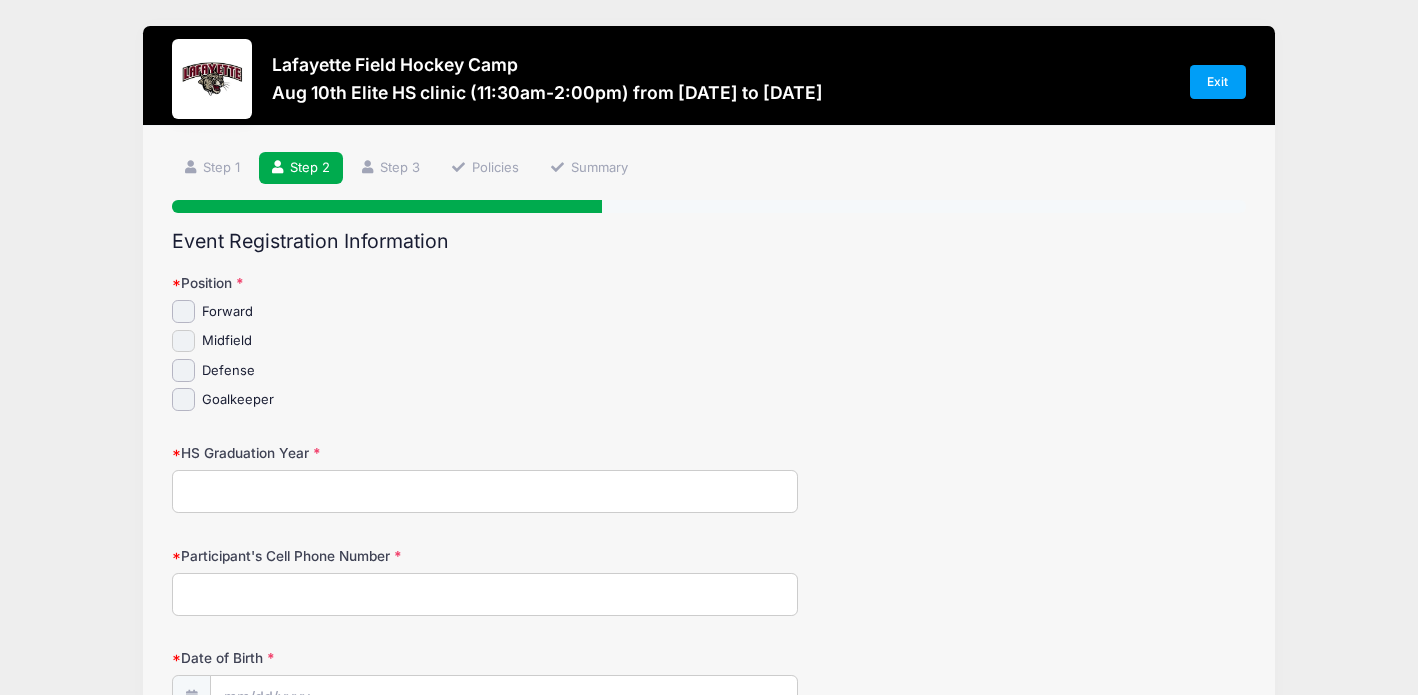 click on "Midfield" at bounding box center [183, 341] 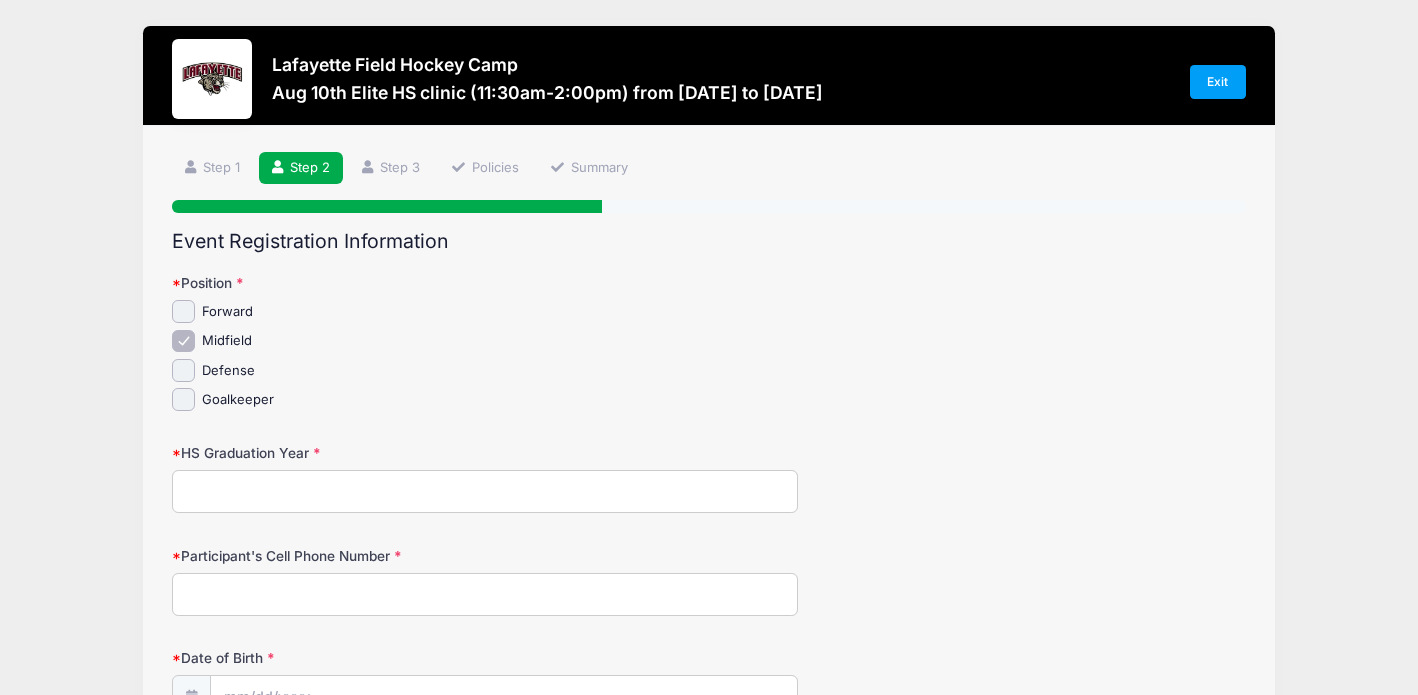 click on "HS Graduation Year" at bounding box center [485, 491] 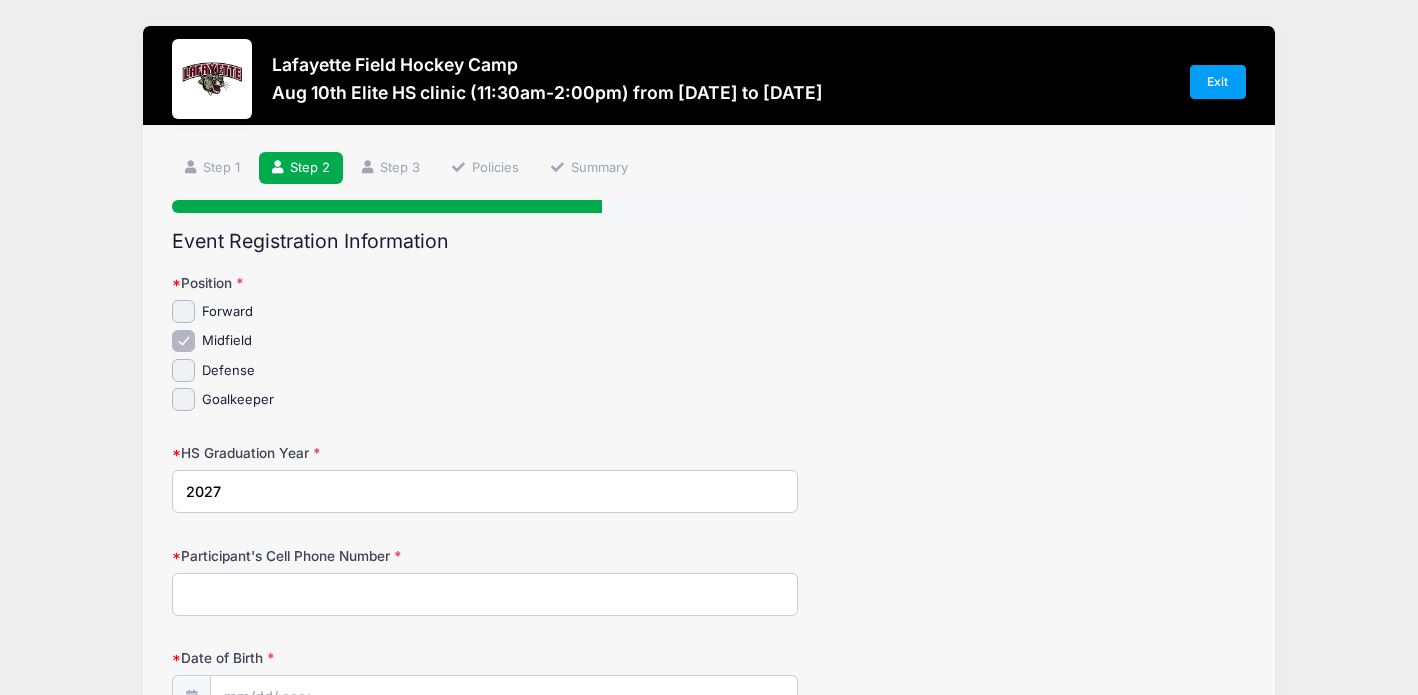 type on "2027" 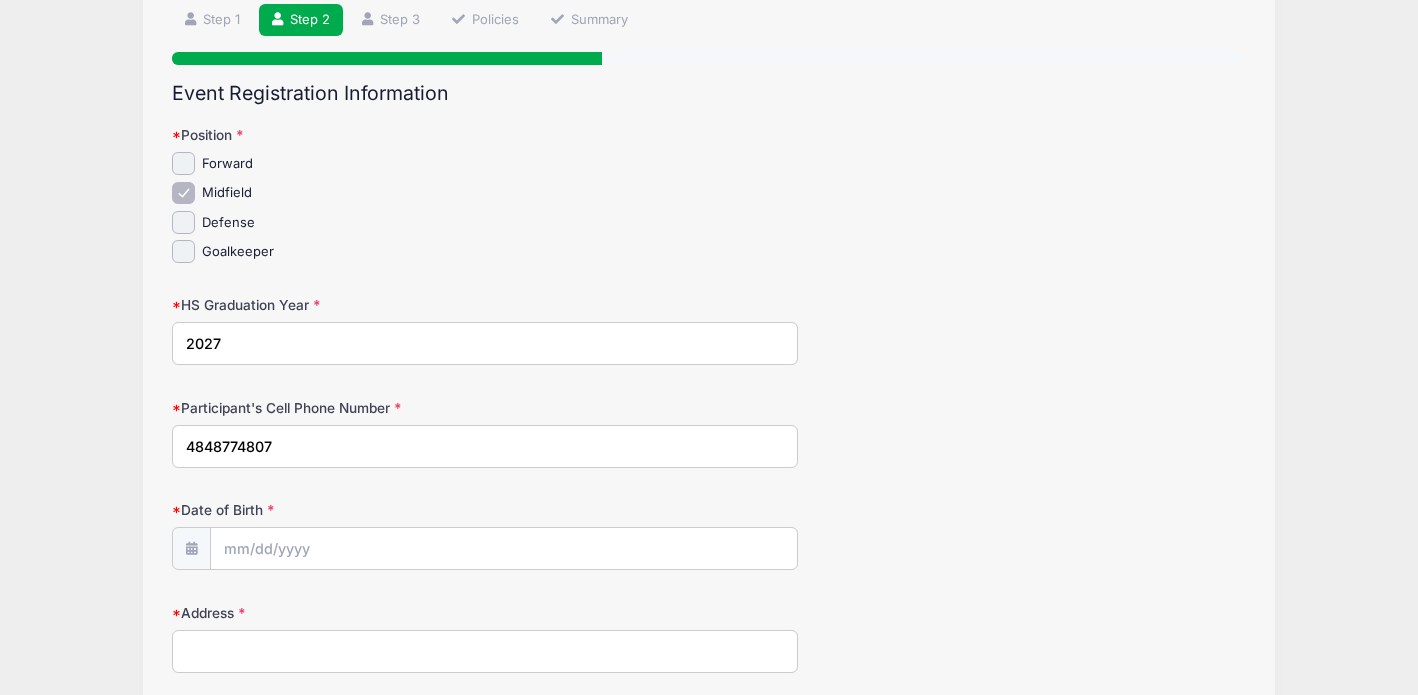 scroll, scrollTop: 165, scrollLeft: 0, axis: vertical 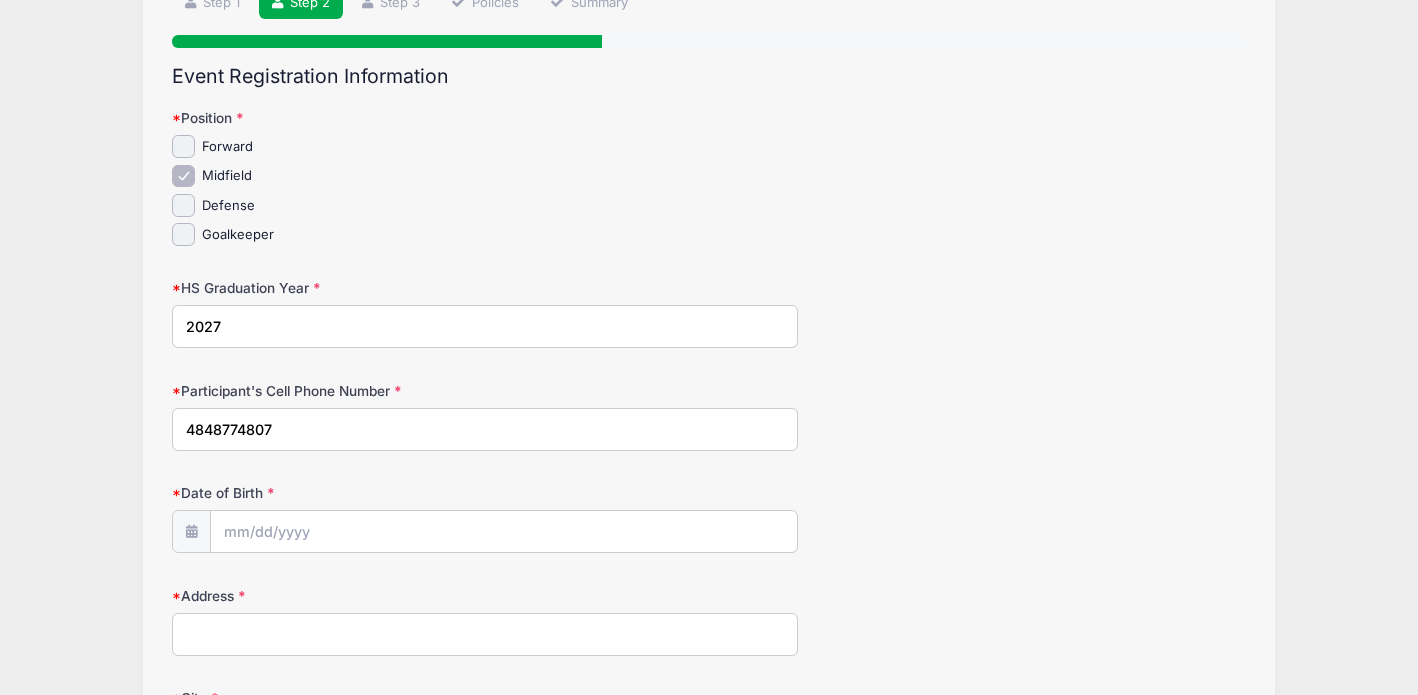 type on "4848774807" 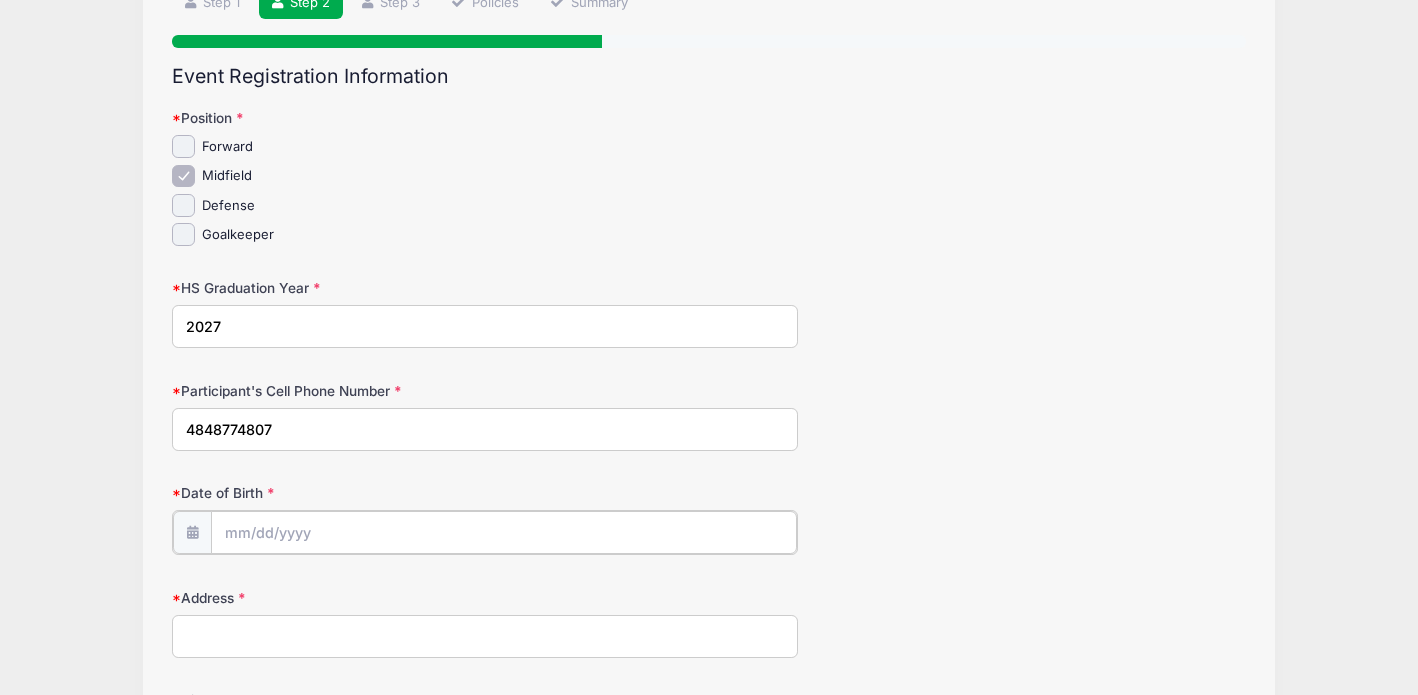 click on "Date of Birth" at bounding box center [504, 532] 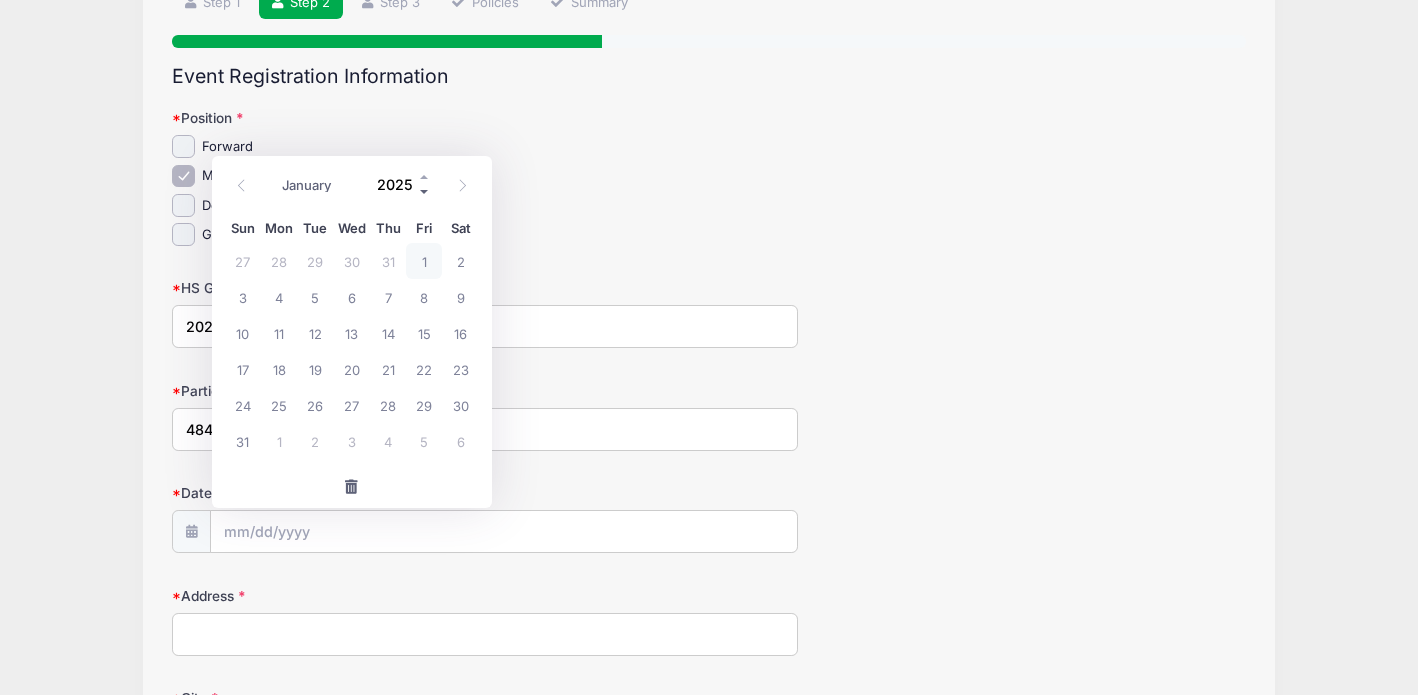 click at bounding box center [425, 192] 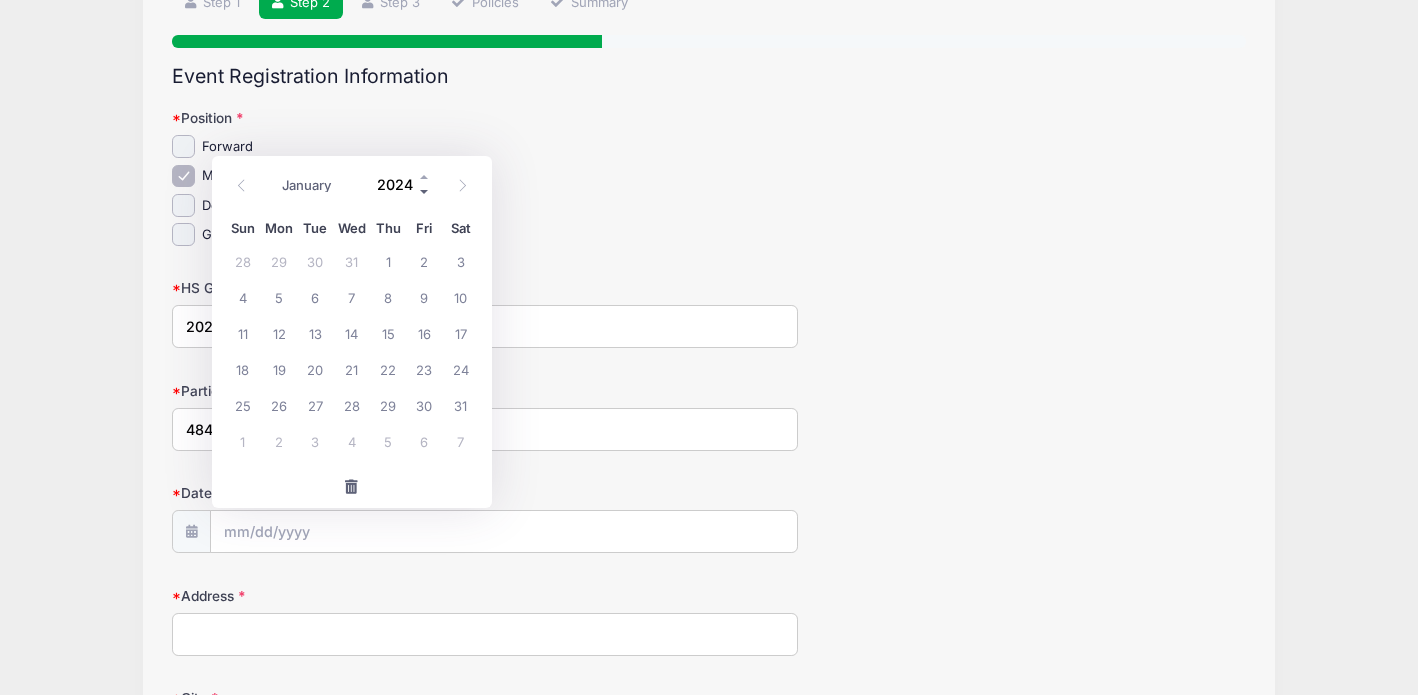 click at bounding box center (425, 192) 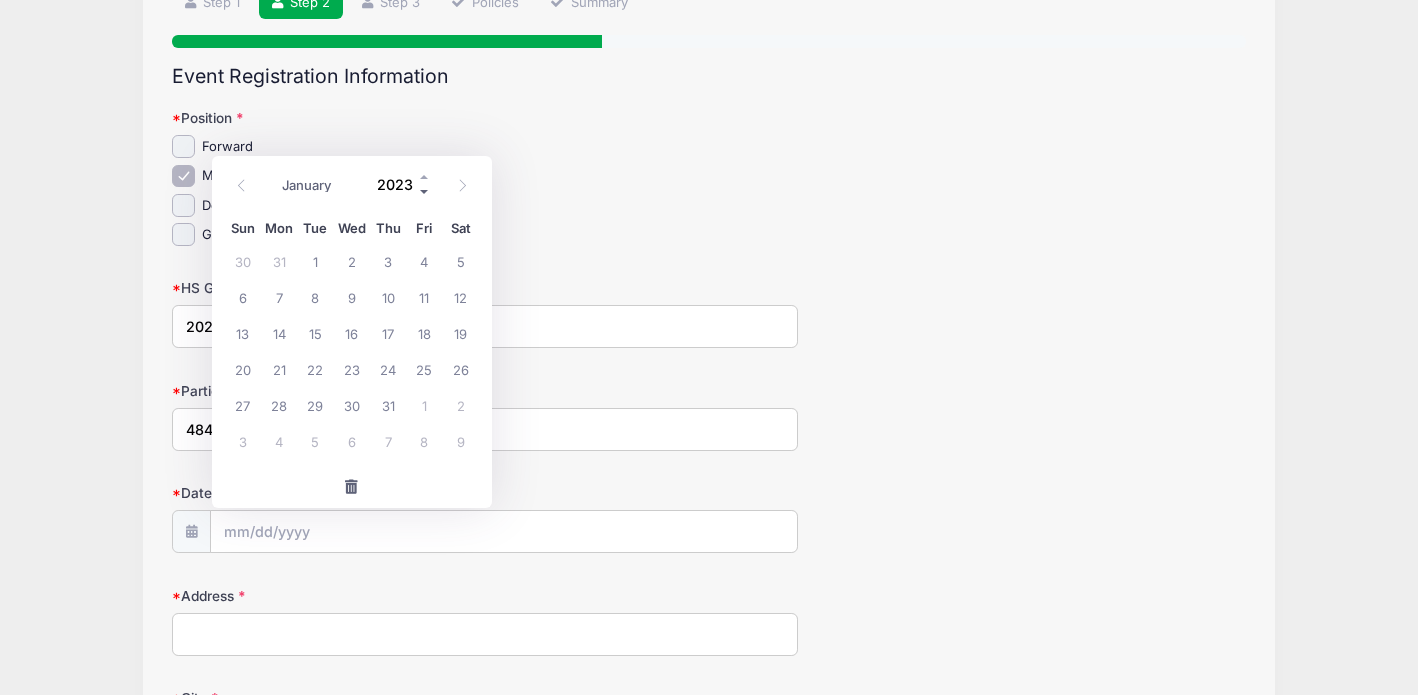 click at bounding box center [425, 192] 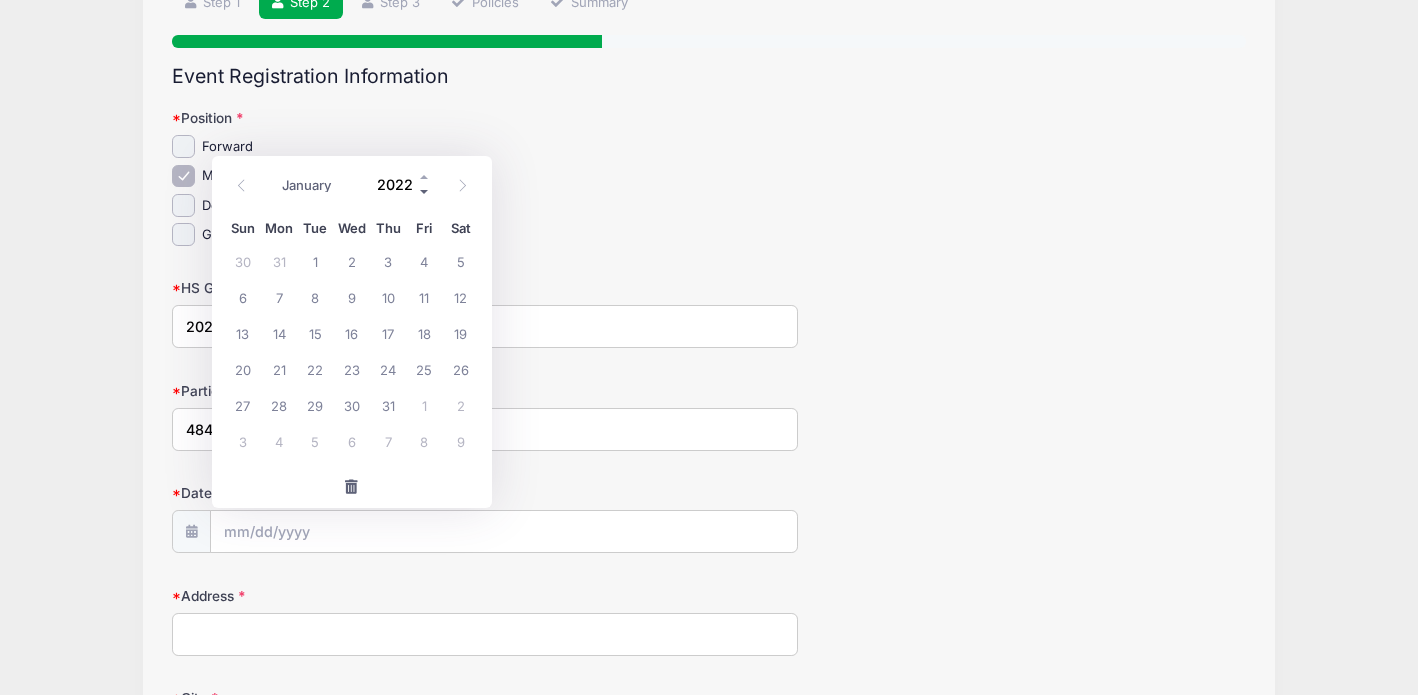click at bounding box center [425, 192] 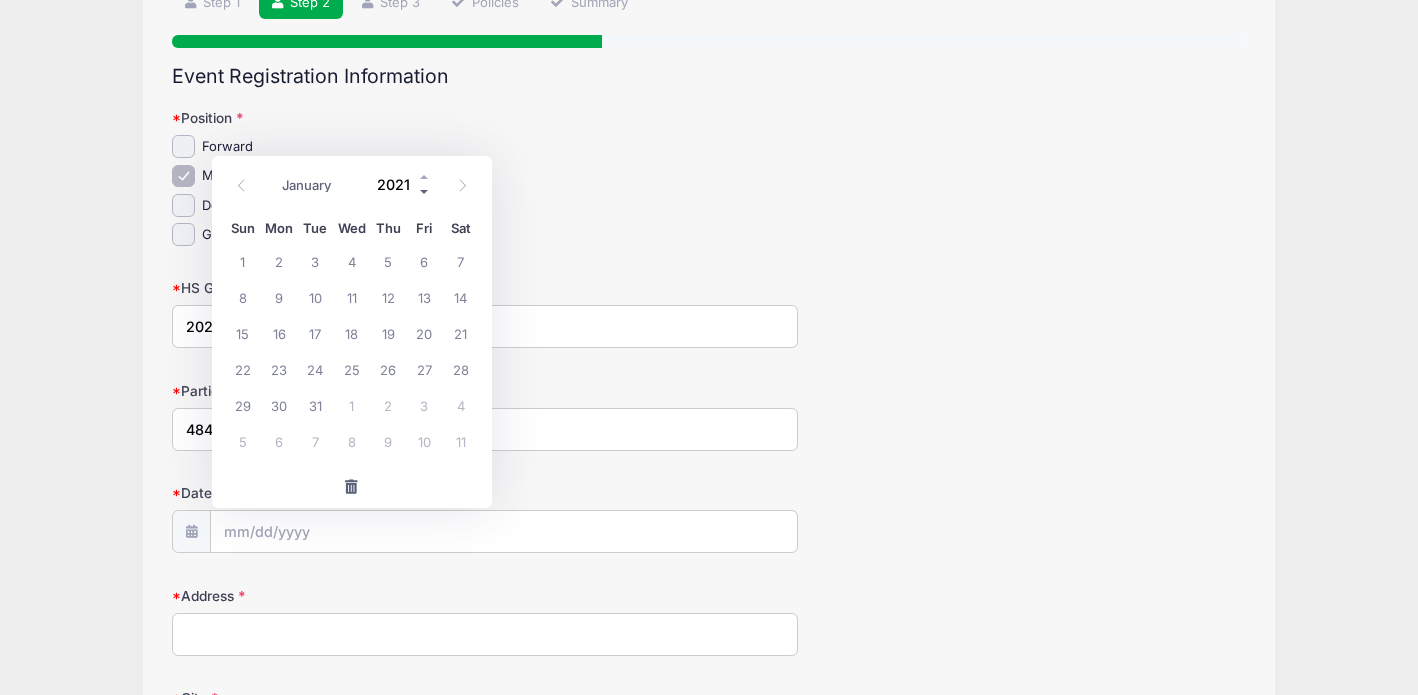 click at bounding box center (425, 192) 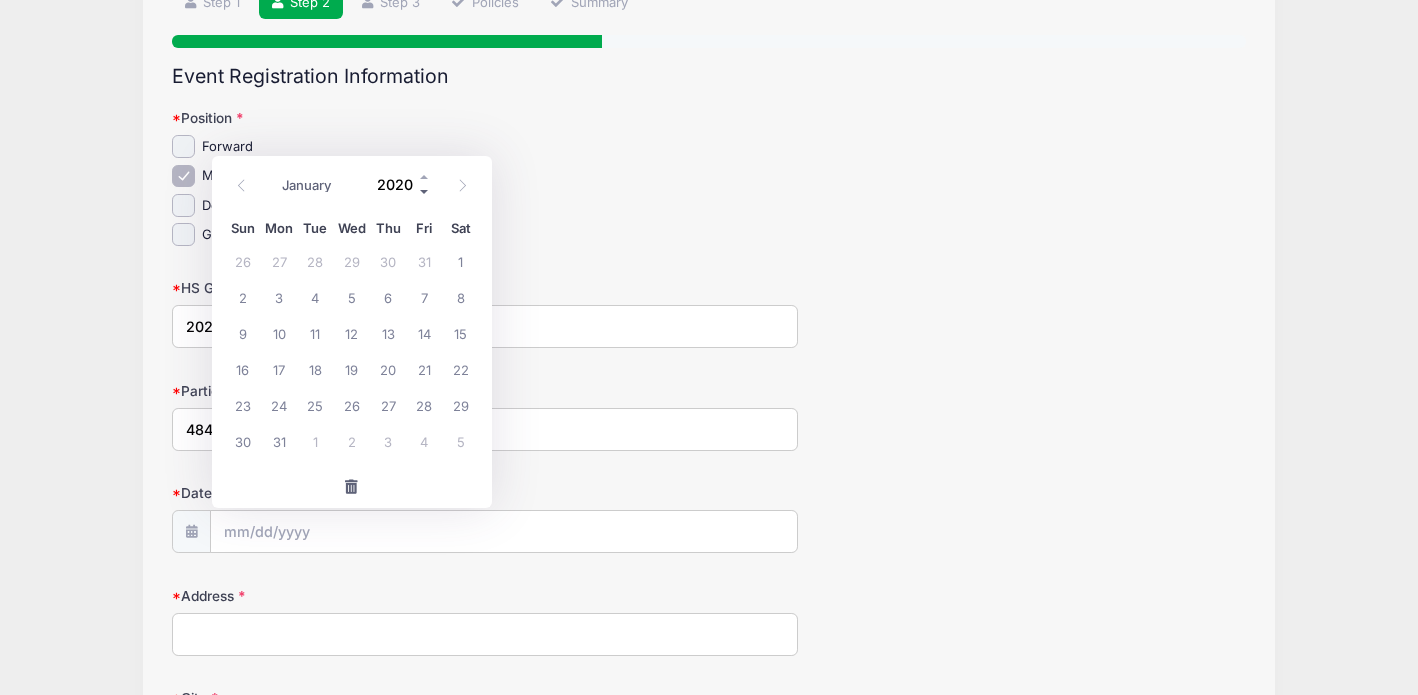 click at bounding box center (425, 192) 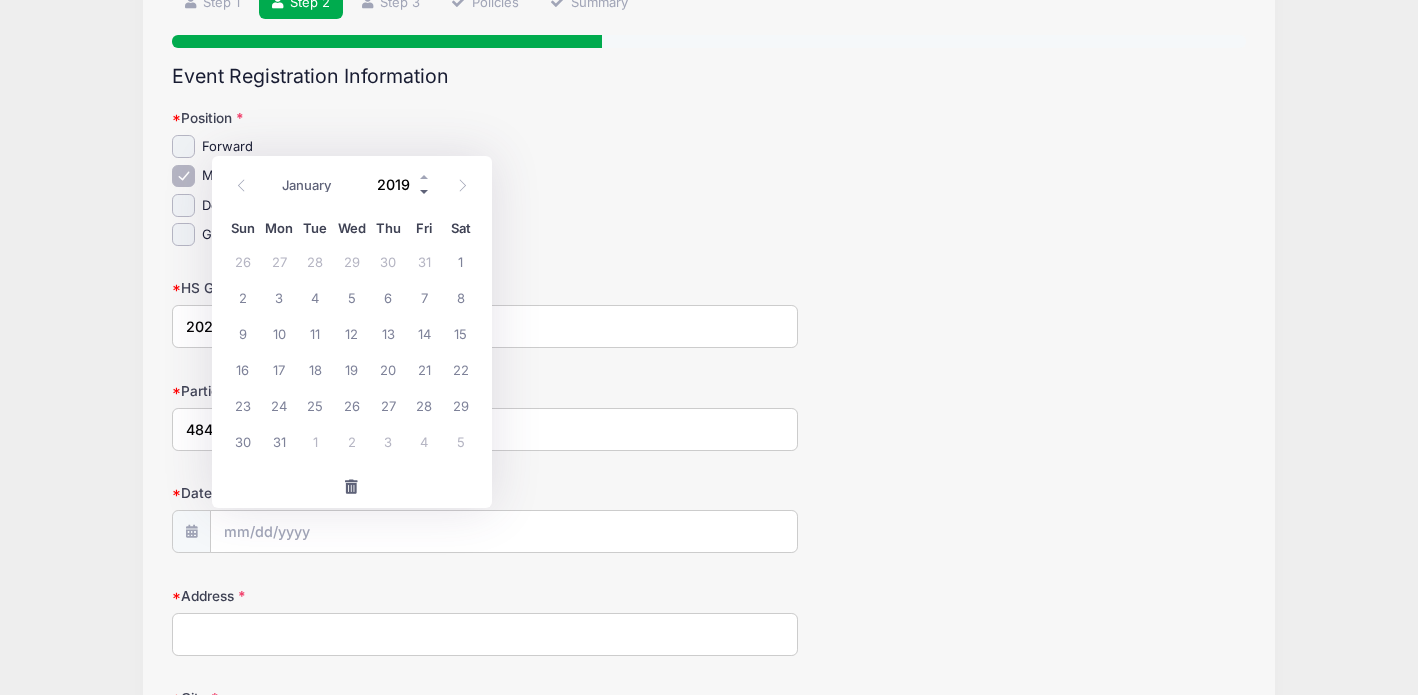 click at bounding box center (425, 192) 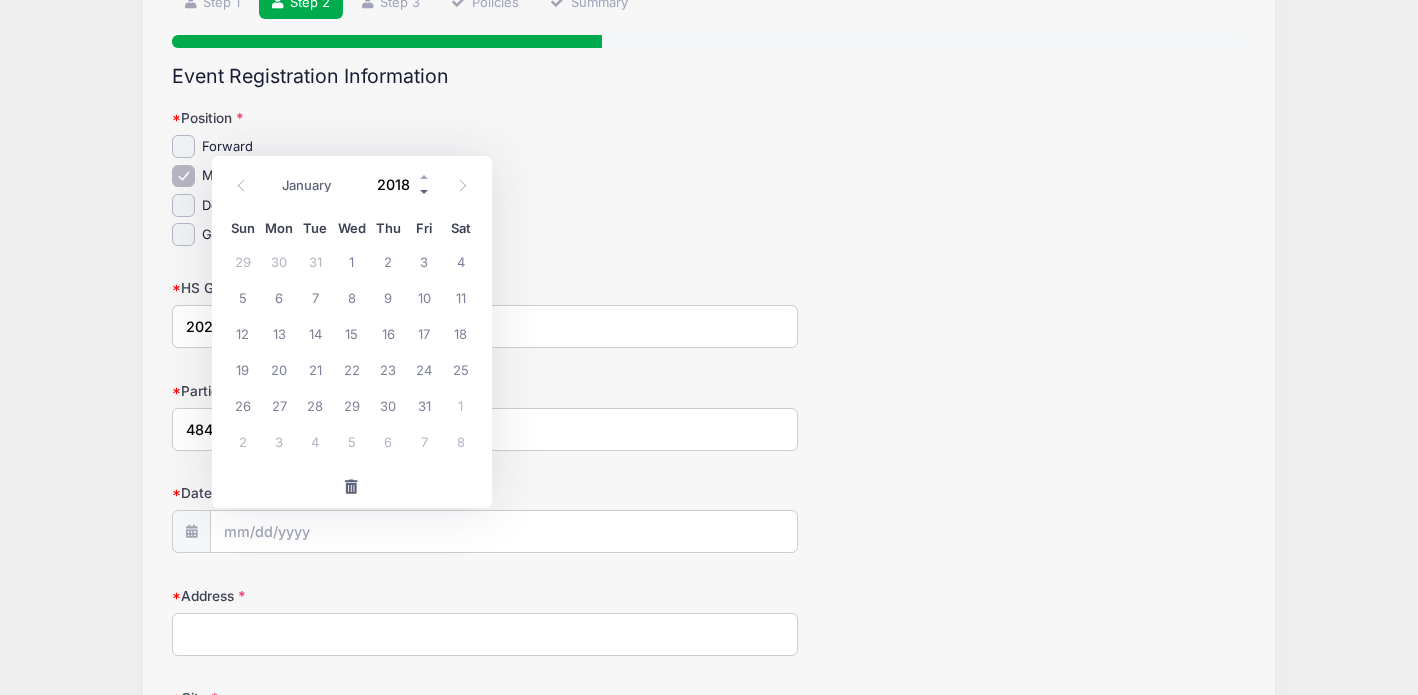 click at bounding box center (425, 192) 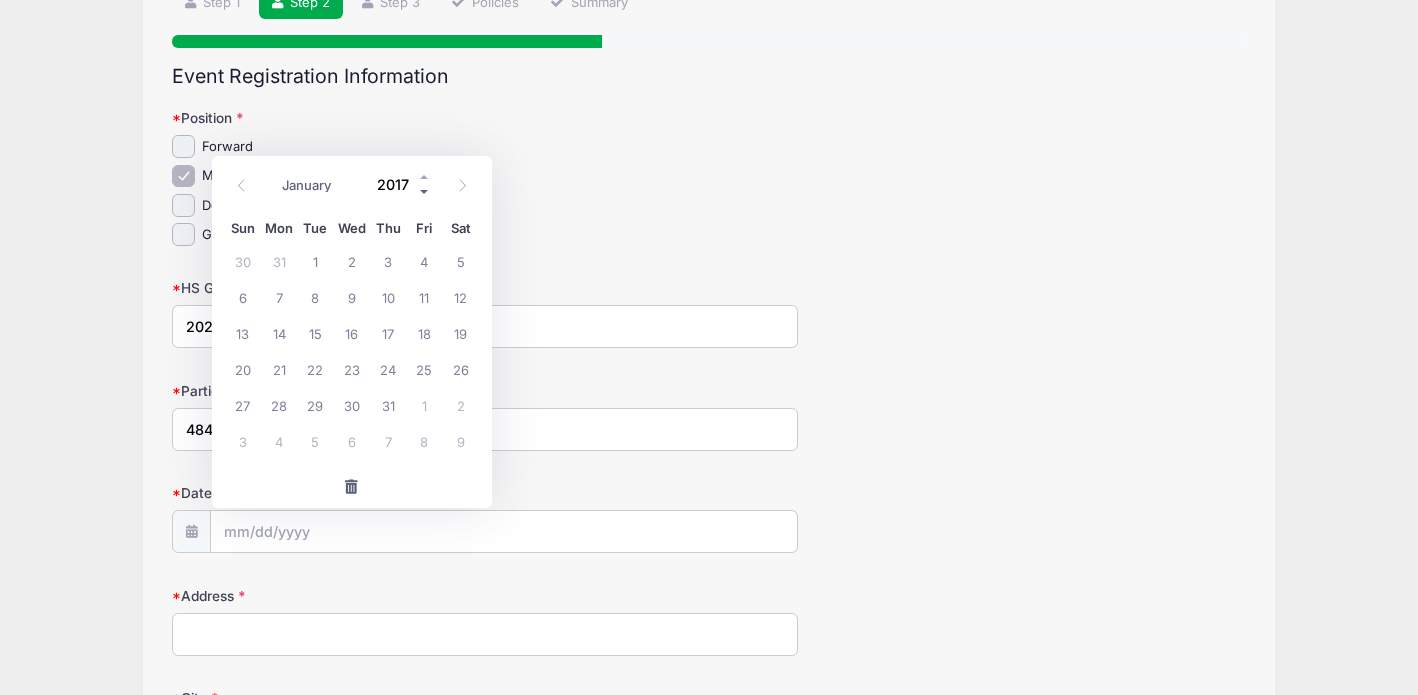 click at bounding box center [425, 192] 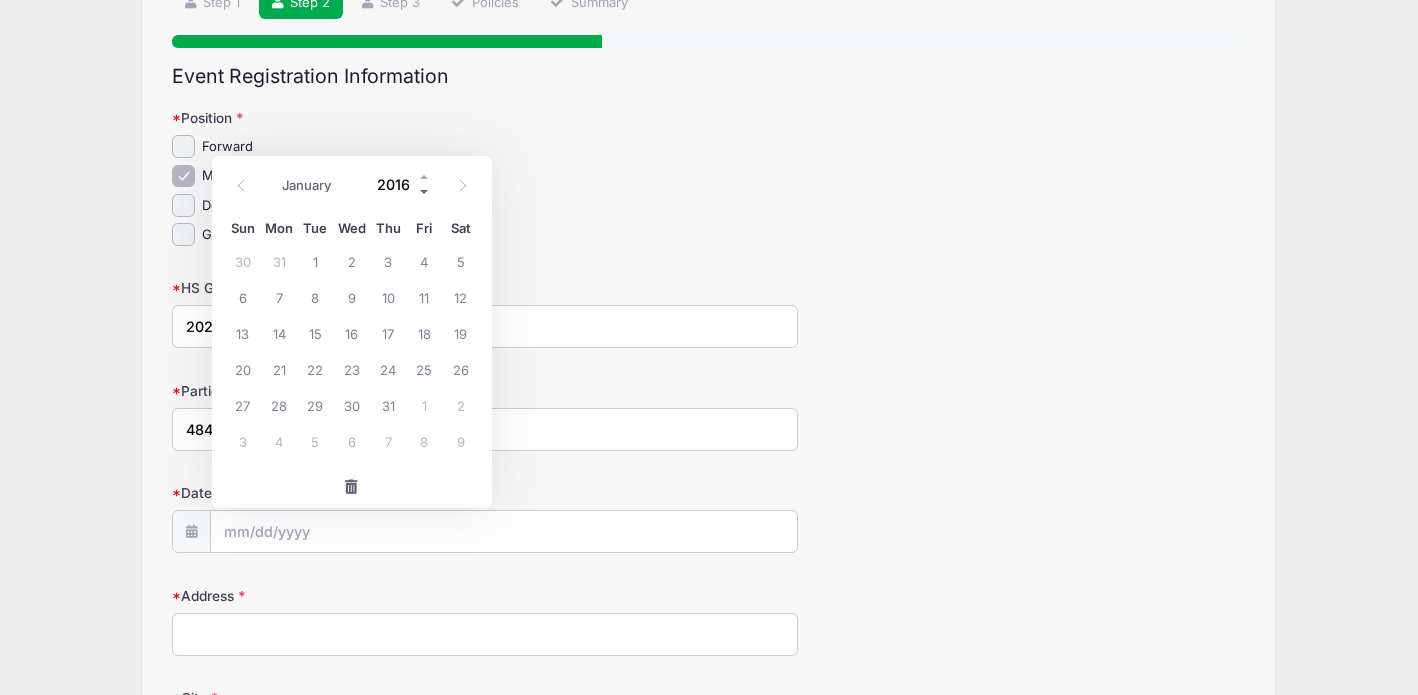 click at bounding box center [425, 192] 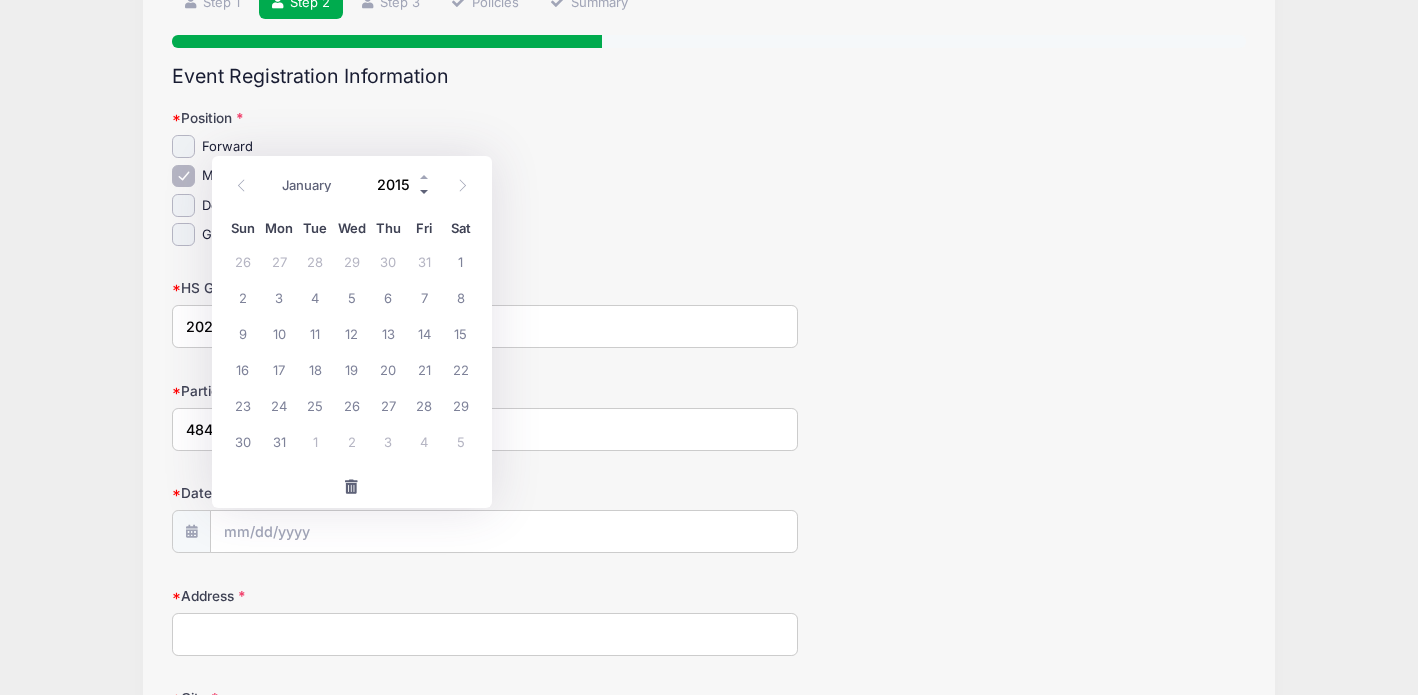 click at bounding box center [425, 192] 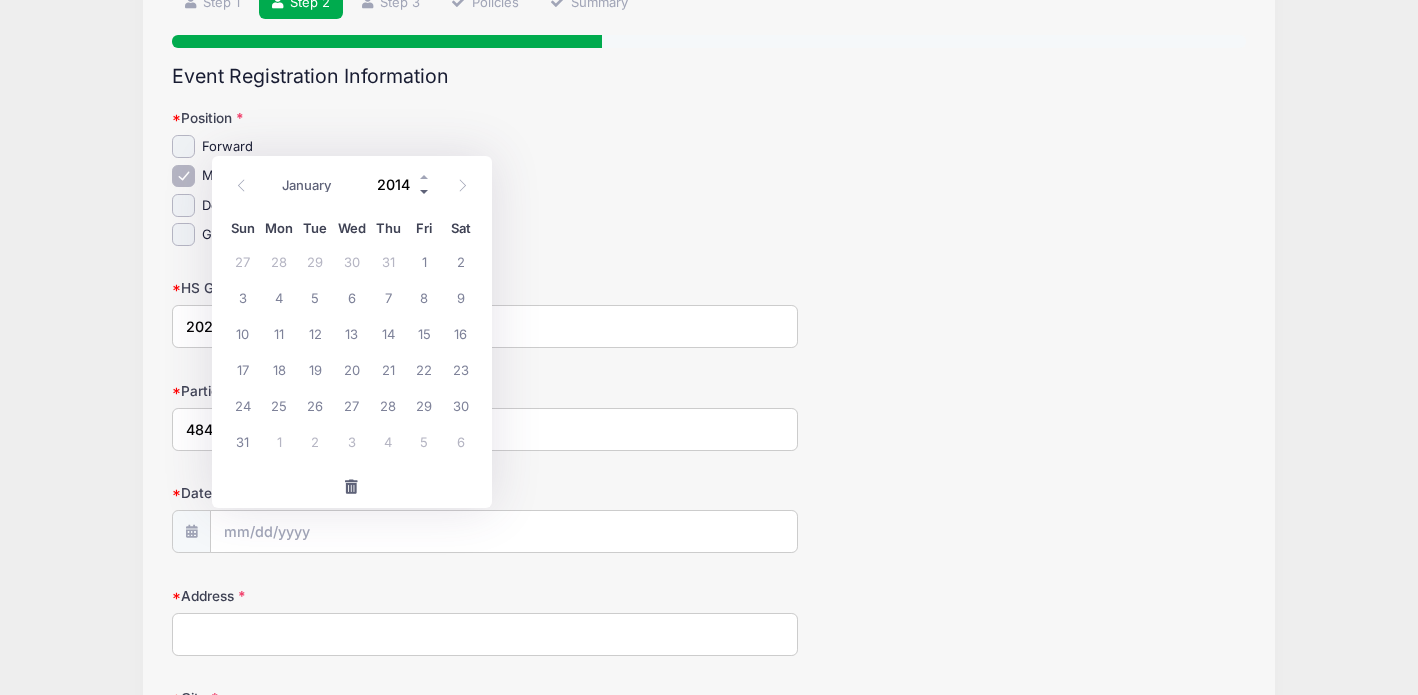 click at bounding box center [425, 192] 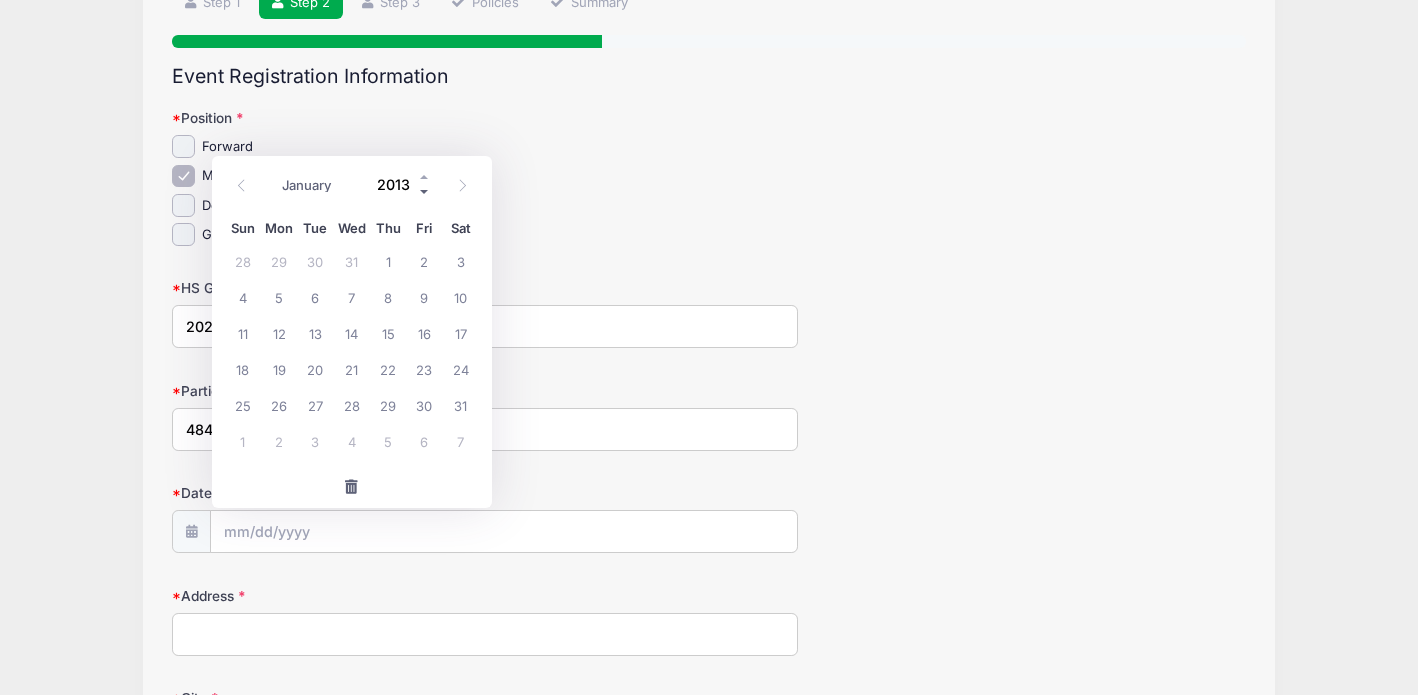 click at bounding box center [425, 192] 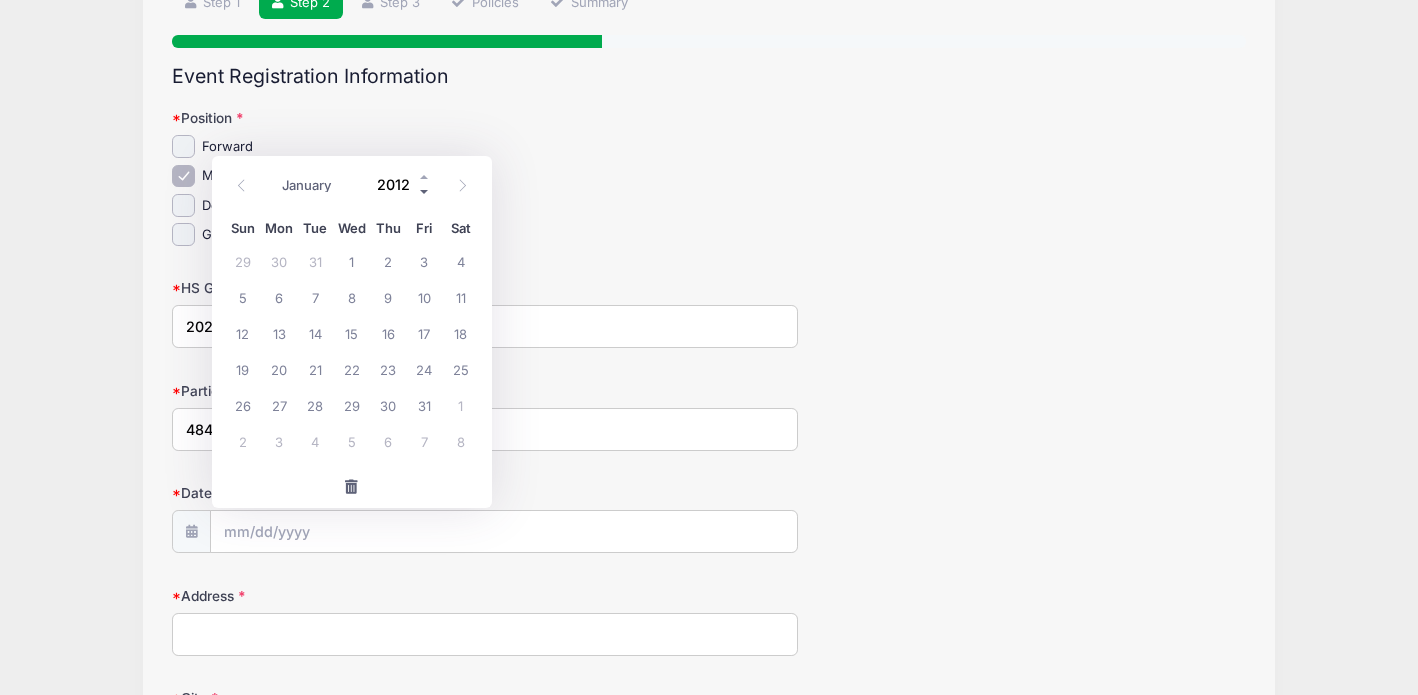 click at bounding box center [425, 192] 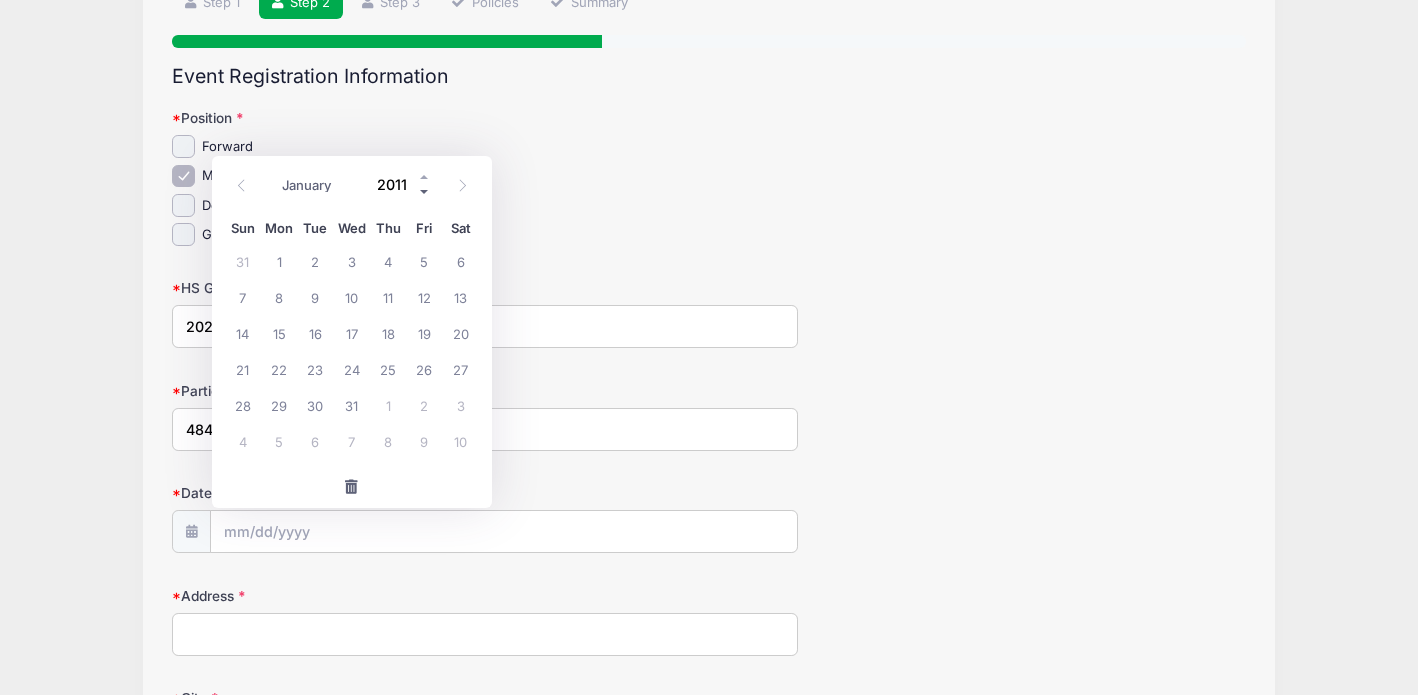 click at bounding box center [425, 192] 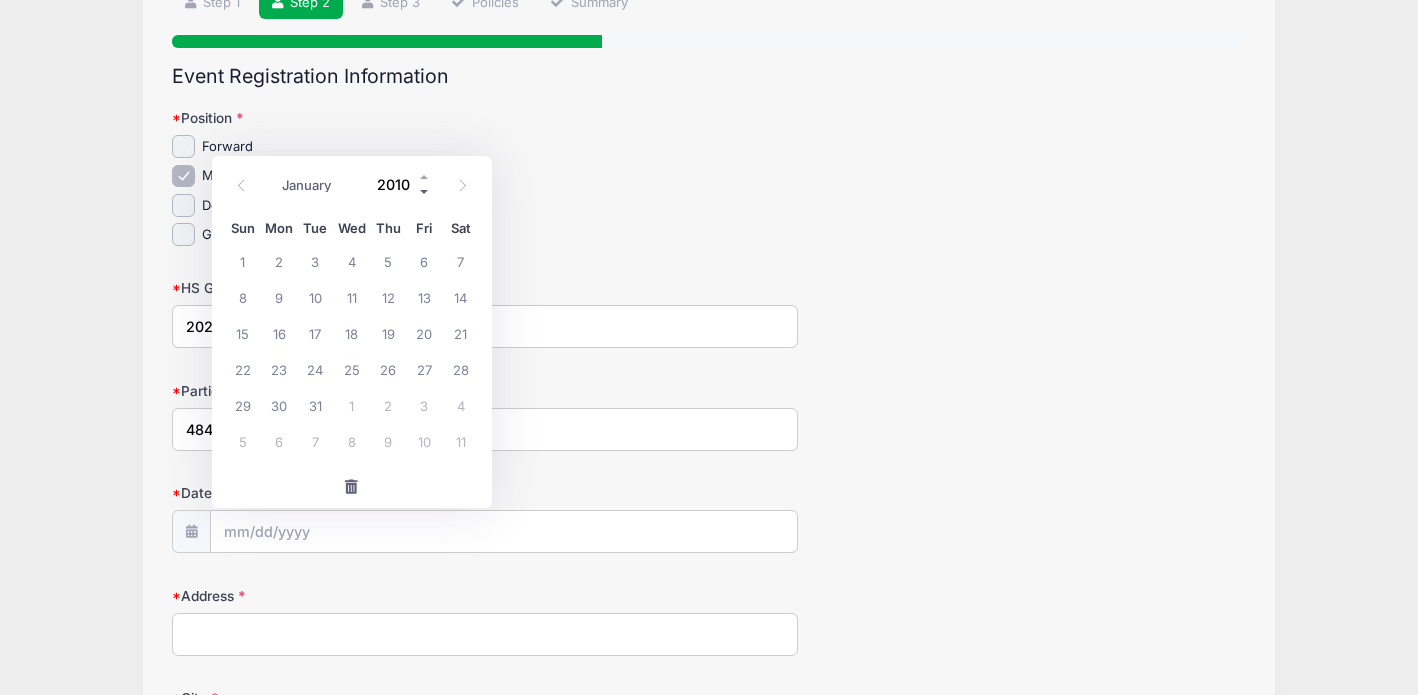 click at bounding box center [425, 192] 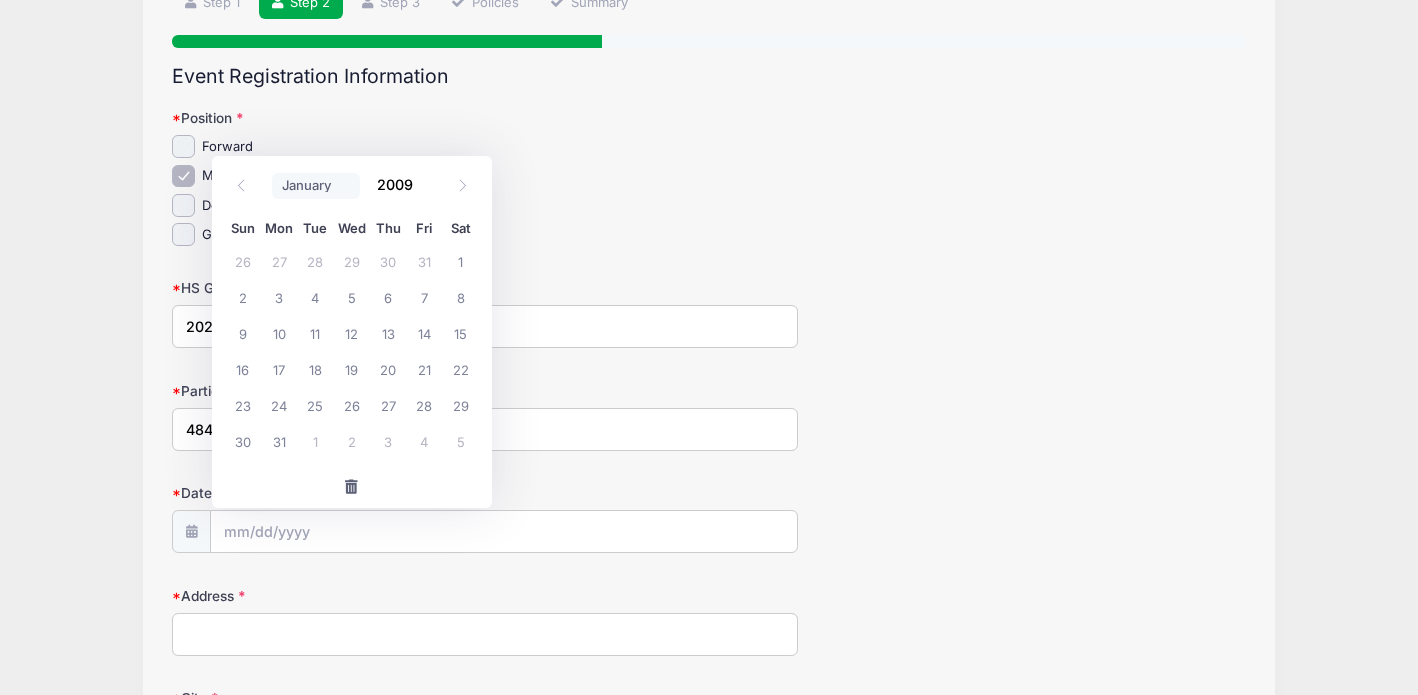 click on "January February March April May June July August September October November December" at bounding box center (316, 186) 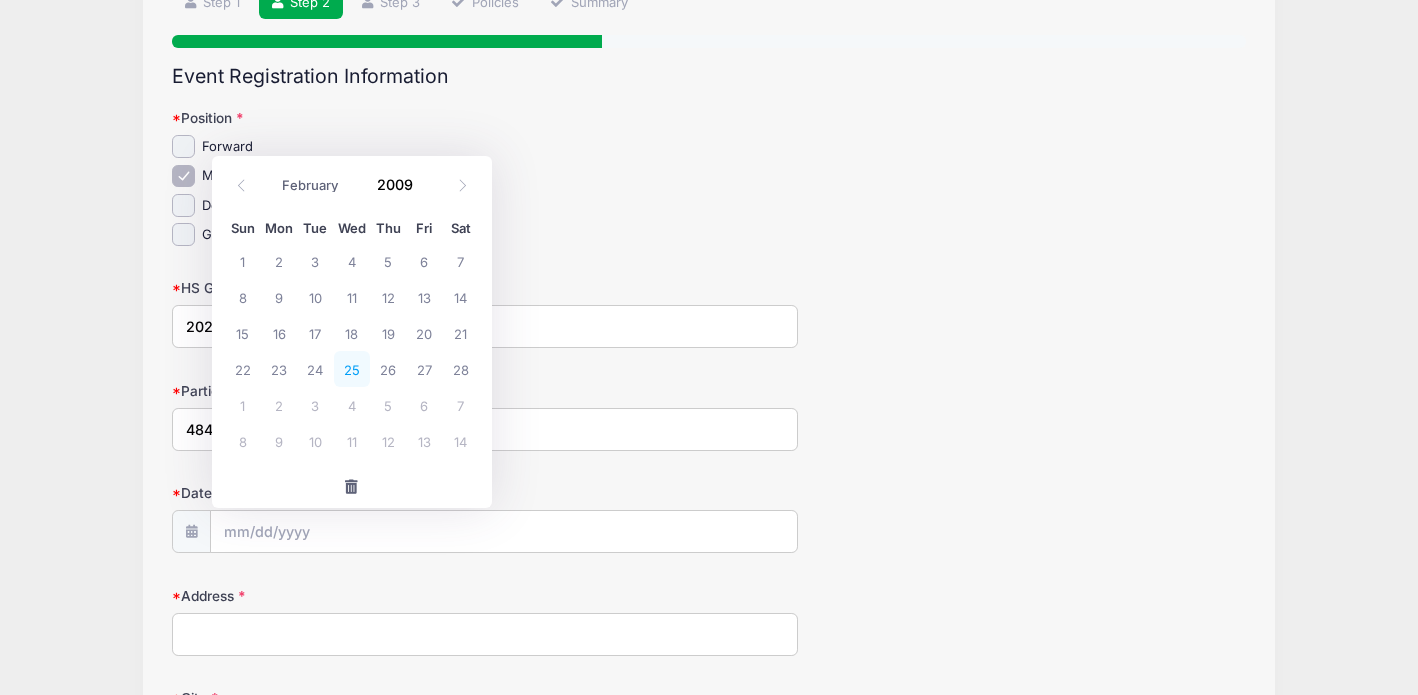click on "25" at bounding box center [352, 369] 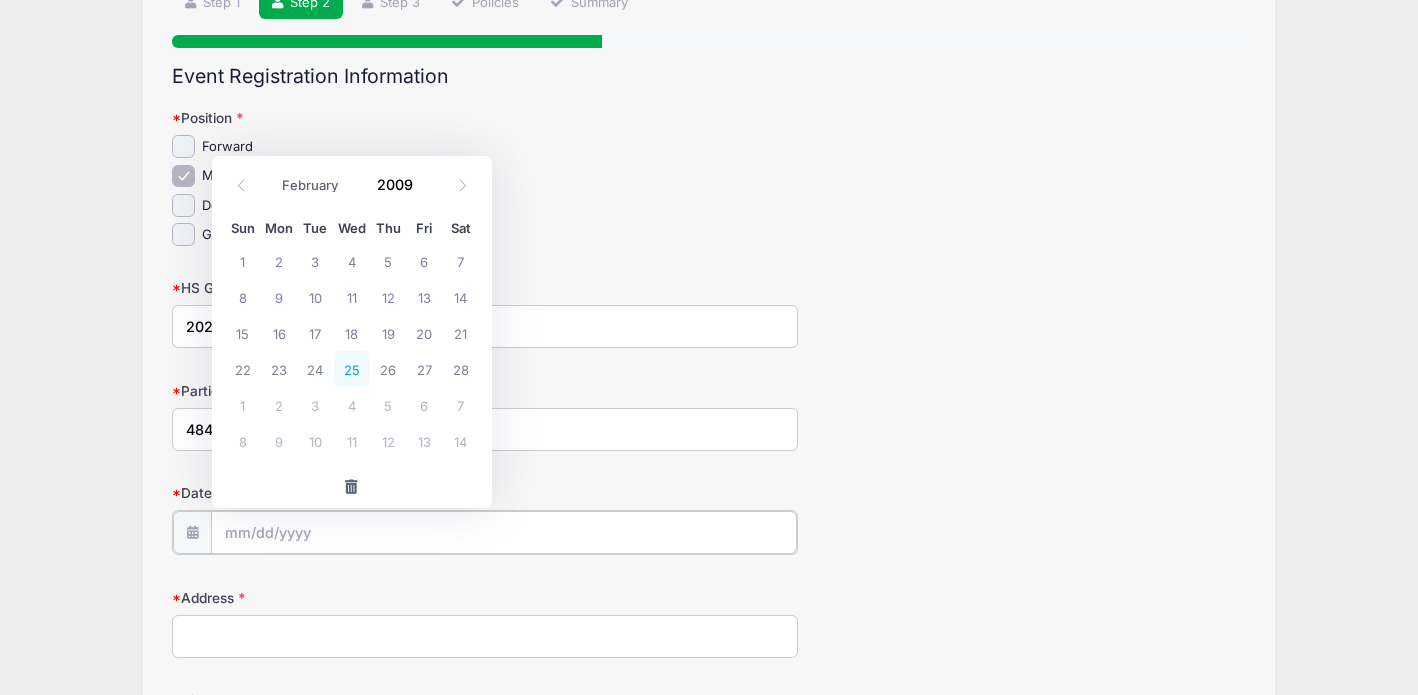 type on "[DATE]" 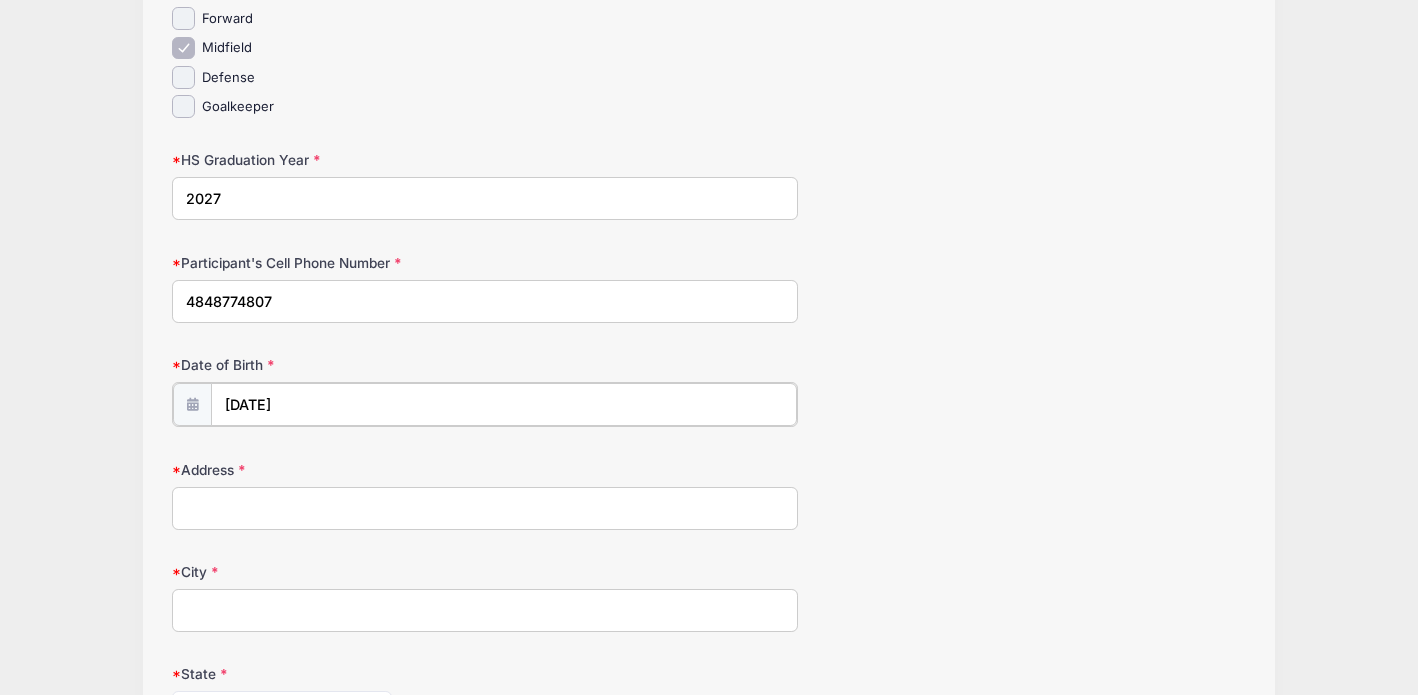 scroll, scrollTop: 317, scrollLeft: 0, axis: vertical 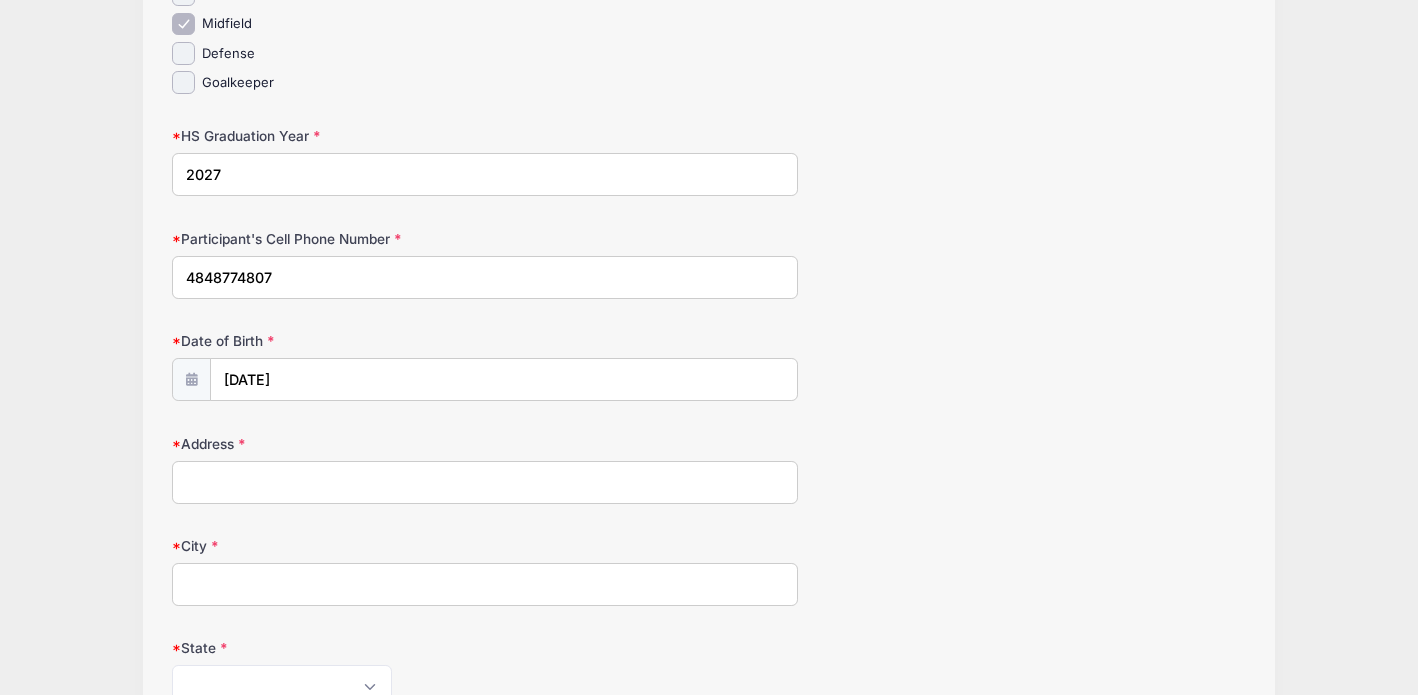 click on "Address" at bounding box center [485, 482] 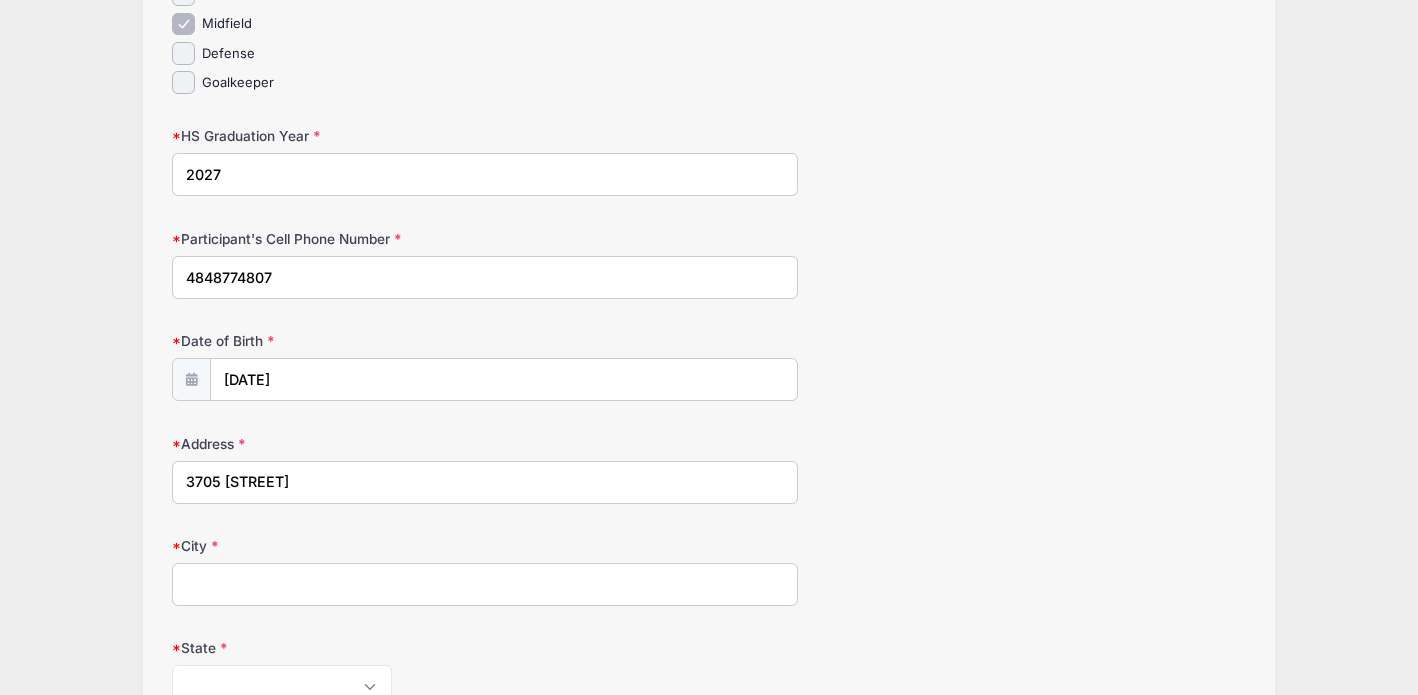 type on "3705 [STREET]" 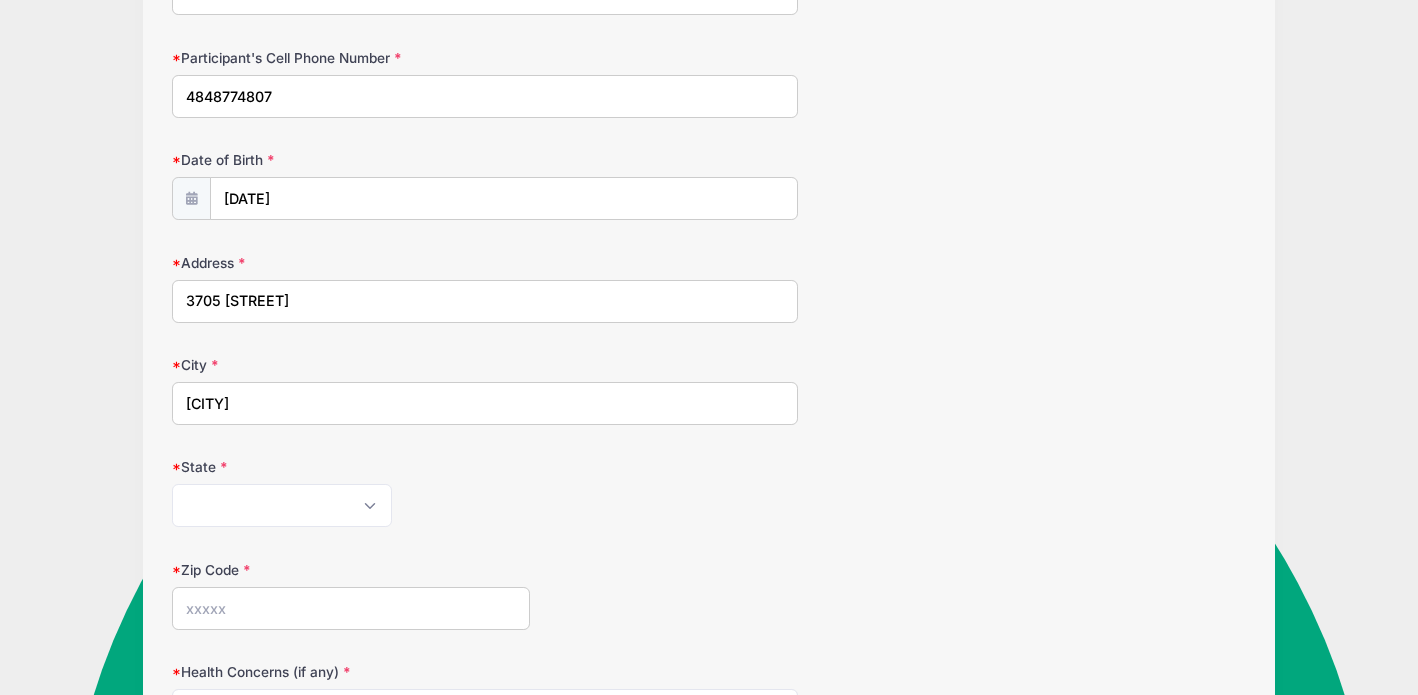 scroll, scrollTop: 502, scrollLeft: 0, axis: vertical 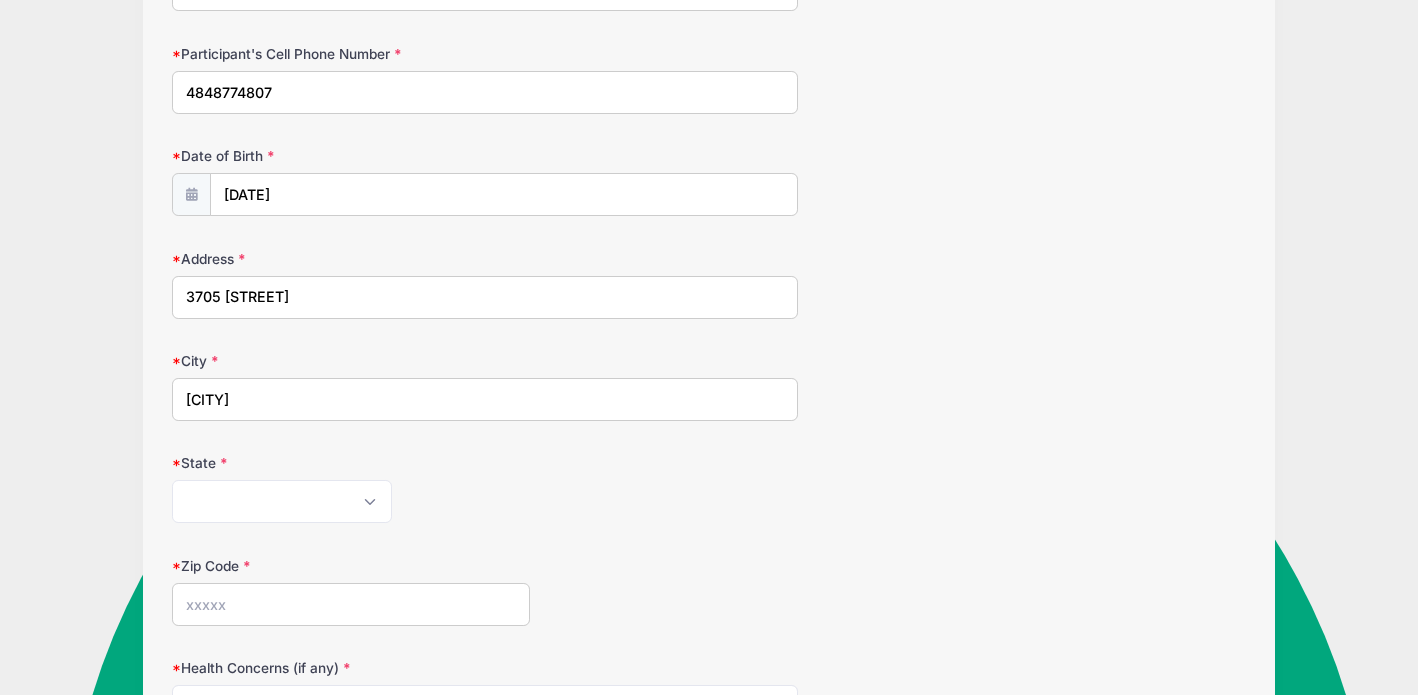 type on "[CITY]" 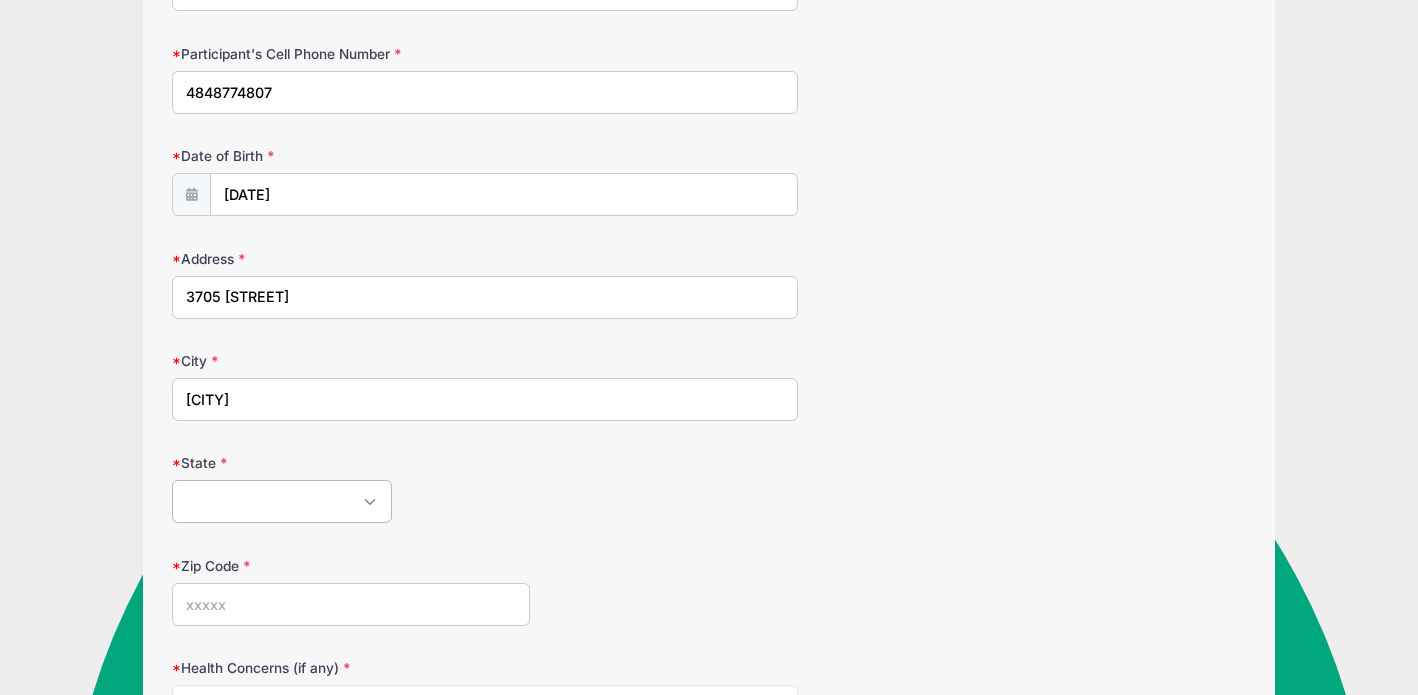 click on "Alabama Alaska American Samoa Arizona Arkansas Armed Forces Africa Armed Forces Americas Armed Forces Canada Armed Forces Europe Armed Forces Middle East Armed Forces Pacific California Colorado Connecticut Delaware District of Columbia Federated States Of Micronesia Florida Georgia Guam Hawaii Idaho Illinois Indiana Iowa Kansas Kentucky Louisiana Maine Marshall Islands Maryland Massachusetts Michigan Minnesota Mississippi Missouri Montana Nebraska Nevada New Hampshire New Jersey New Mexico New York North Carolina North Dakota Northern Mariana Islands Ohio Oklahoma Oregon Palau Pennsylvania Puerto Rico Rhode Island South Carolina South Dakota Tennessee Texas Utah Vermont Virgin Islands Virginia Washington West Virginia Wisconsin Wyoming Other-Canada Other" at bounding box center [282, 501] 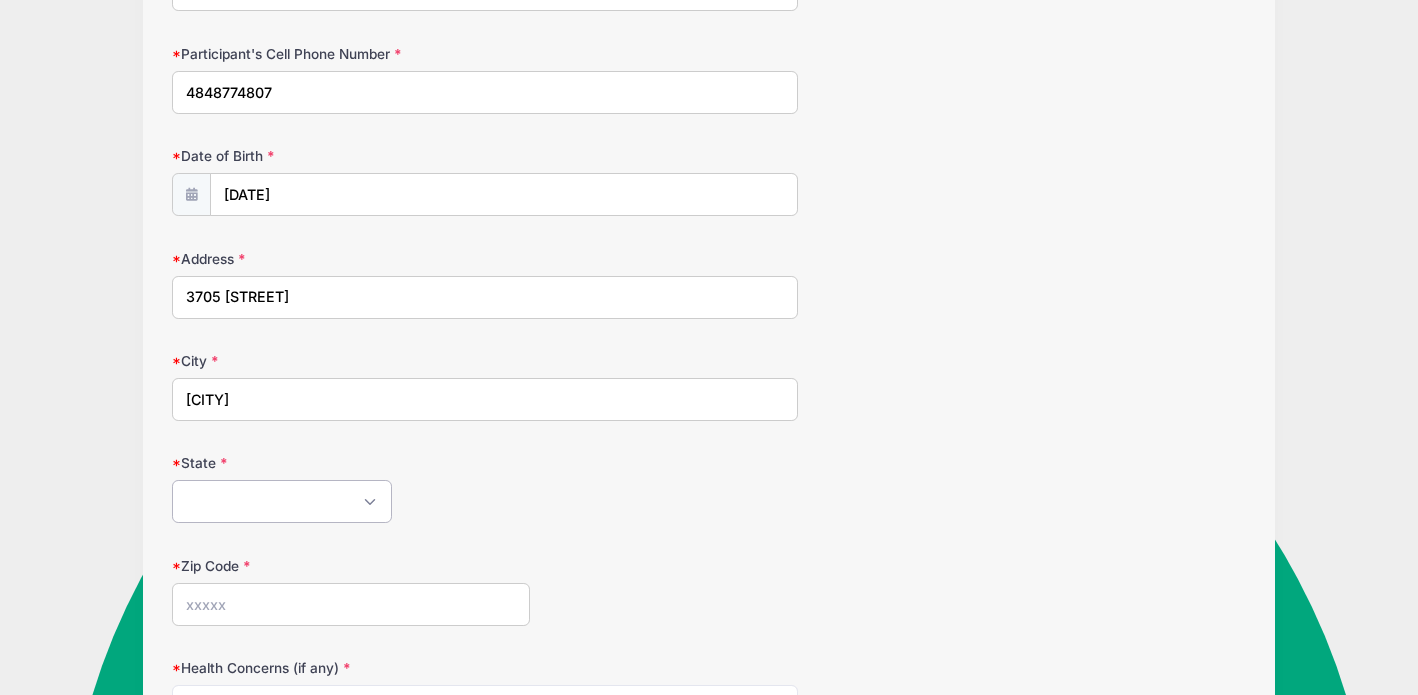 select on "PA" 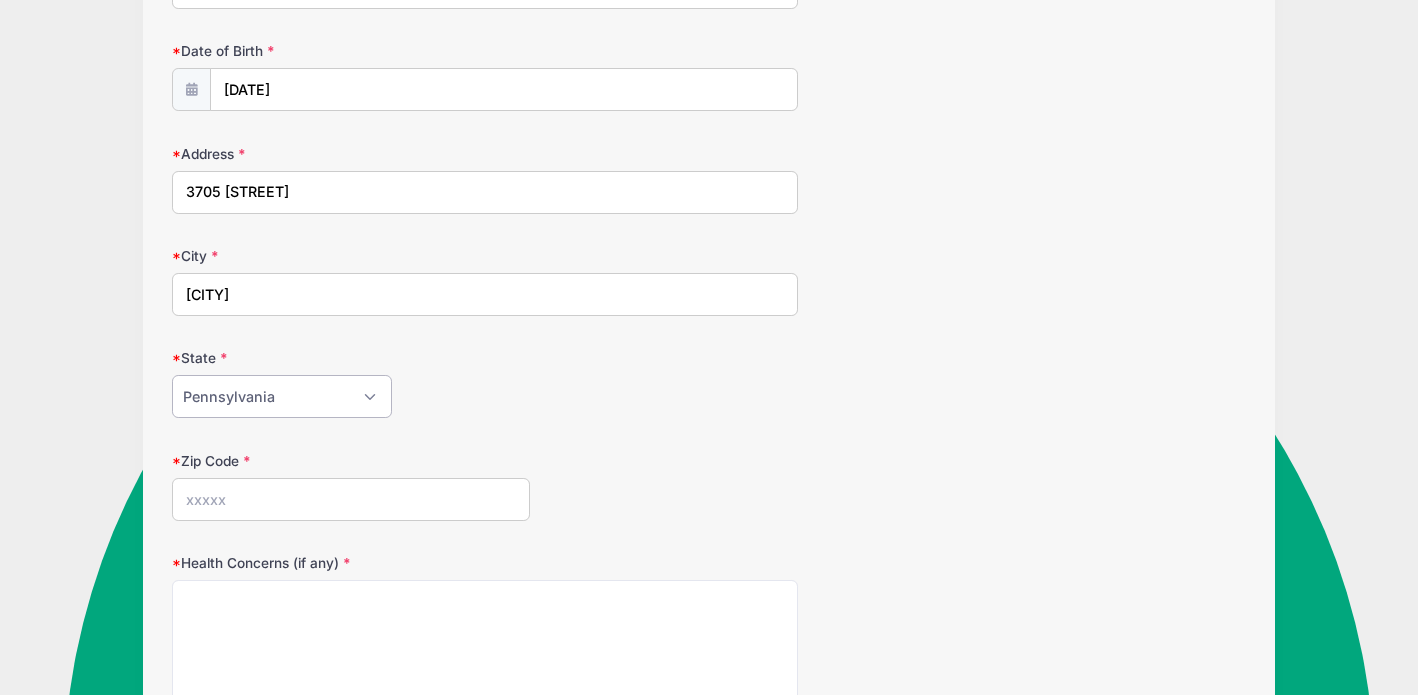 scroll, scrollTop: 620, scrollLeft: 0, axis: vertical 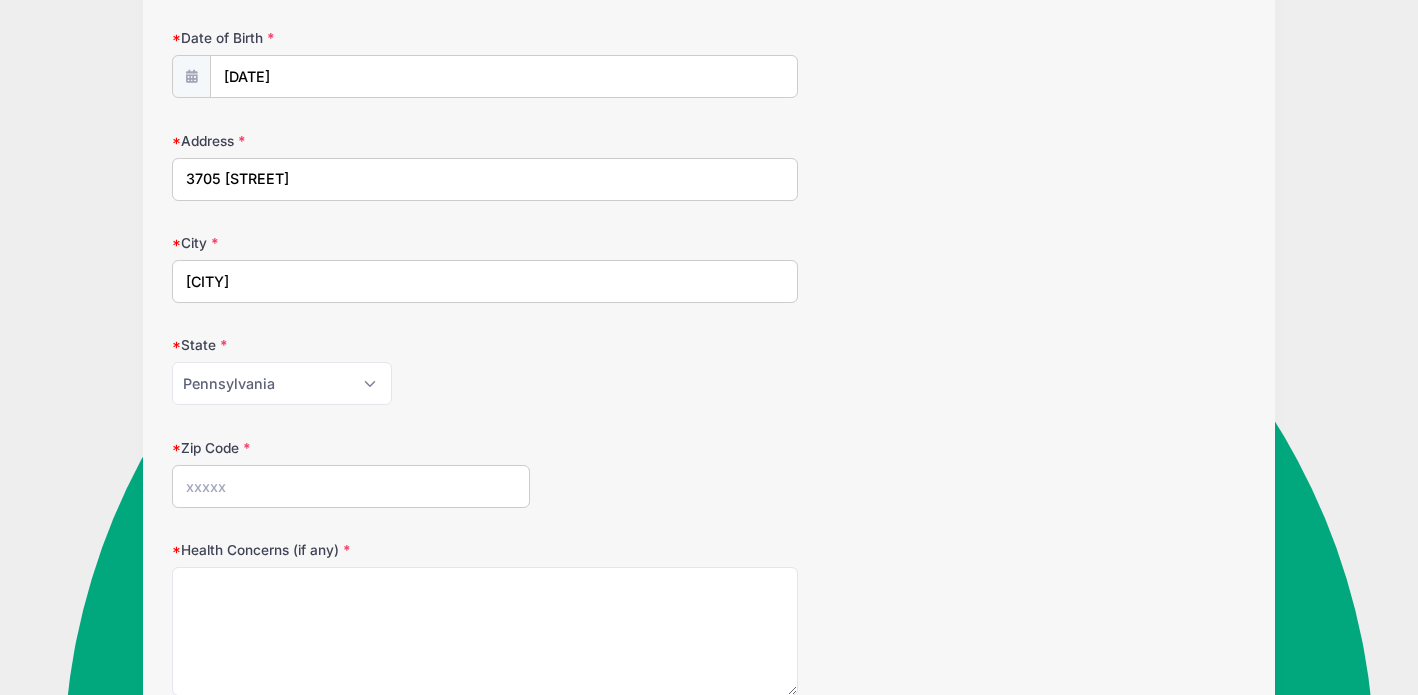 click on "Zip Code" at bounding box center [351, 486] 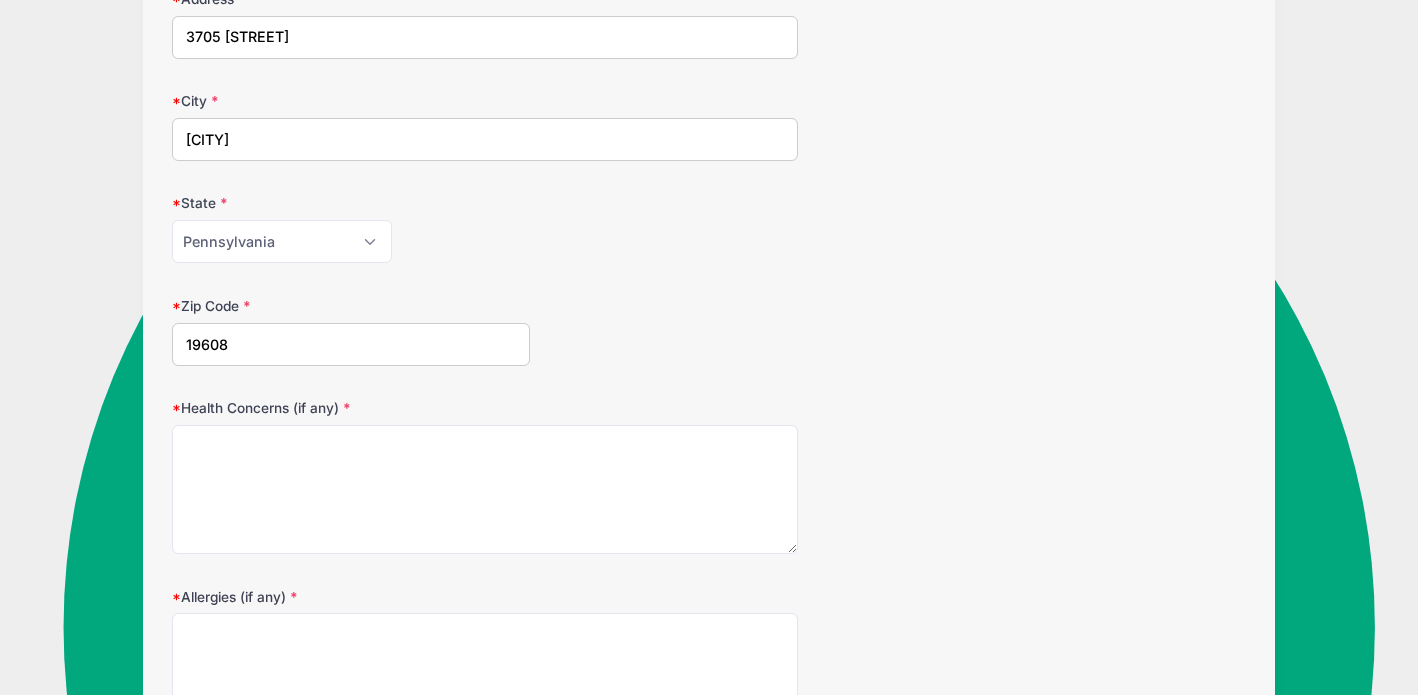 scroll, scrollTop: 770, scrollLeft: 0, axis: vertical 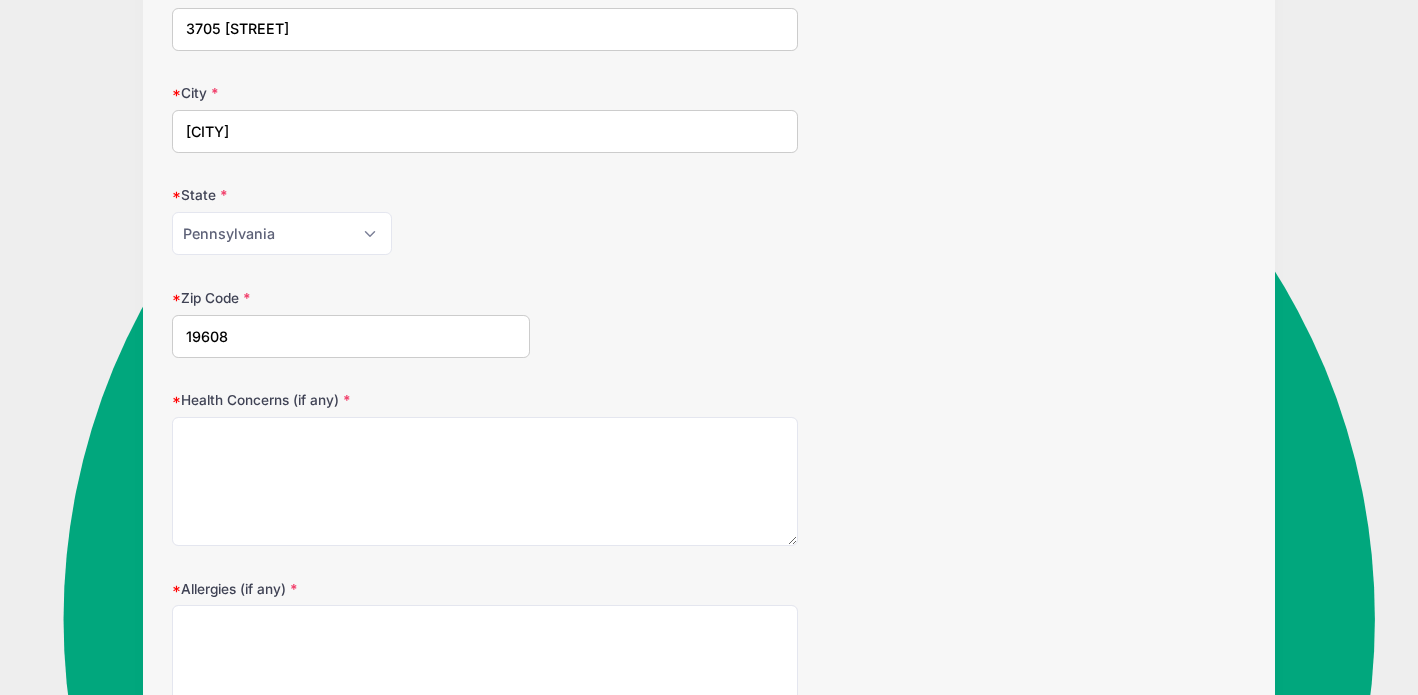 type on "19608" 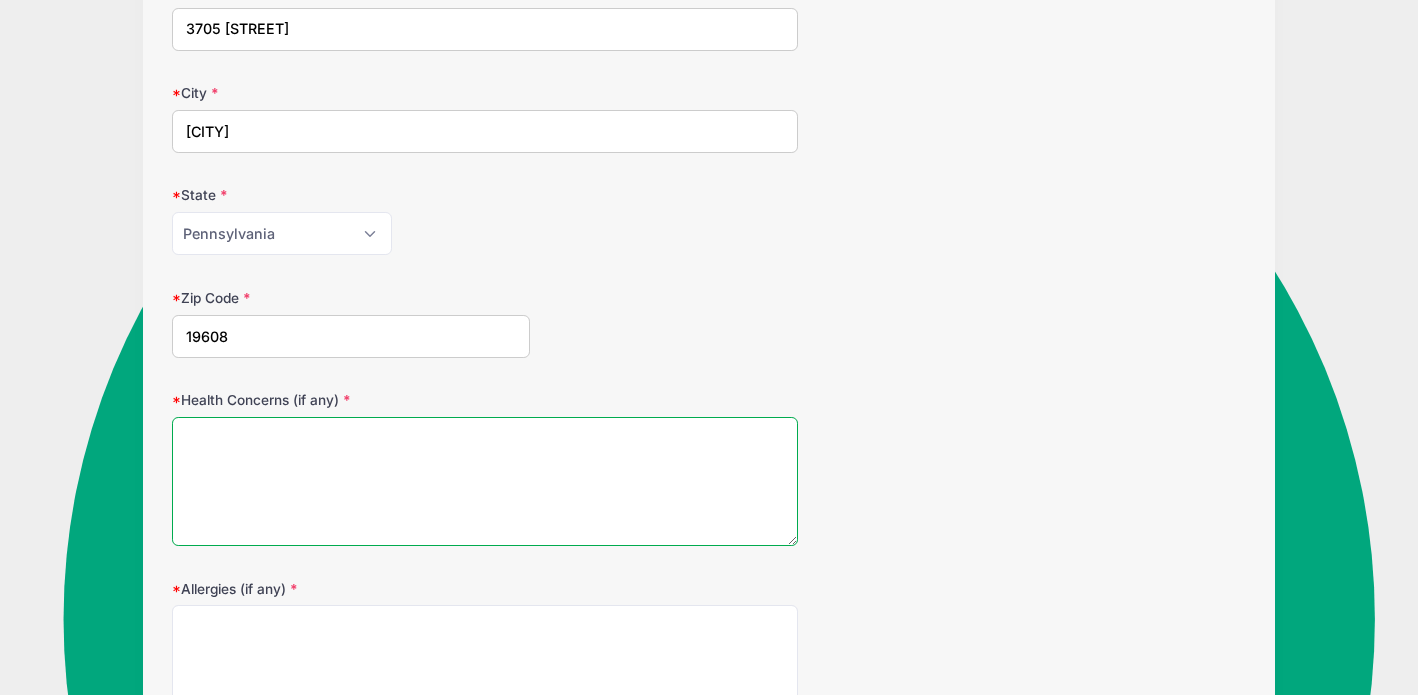 click on "Health Concerns (if any)" at bounding box center [485, 481] 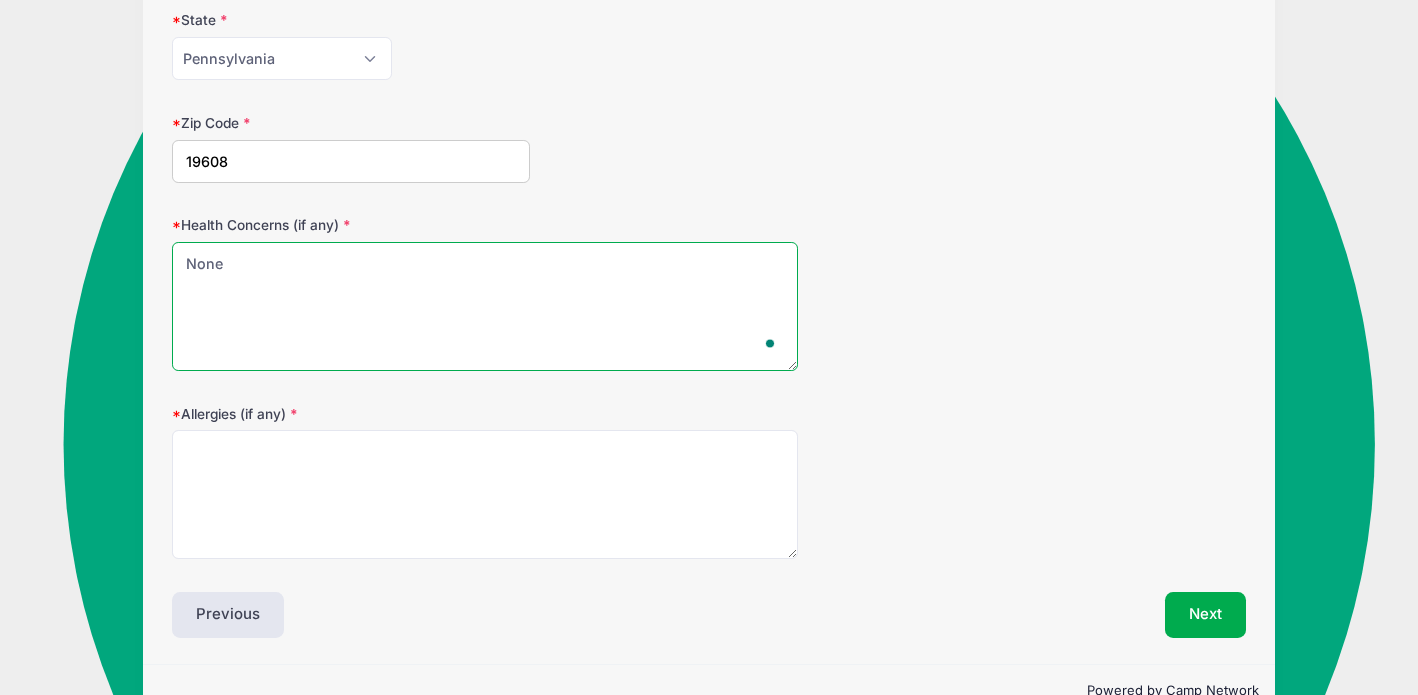 scroll, scrollTop: 975, scrollLeft: 0, axis: vertical 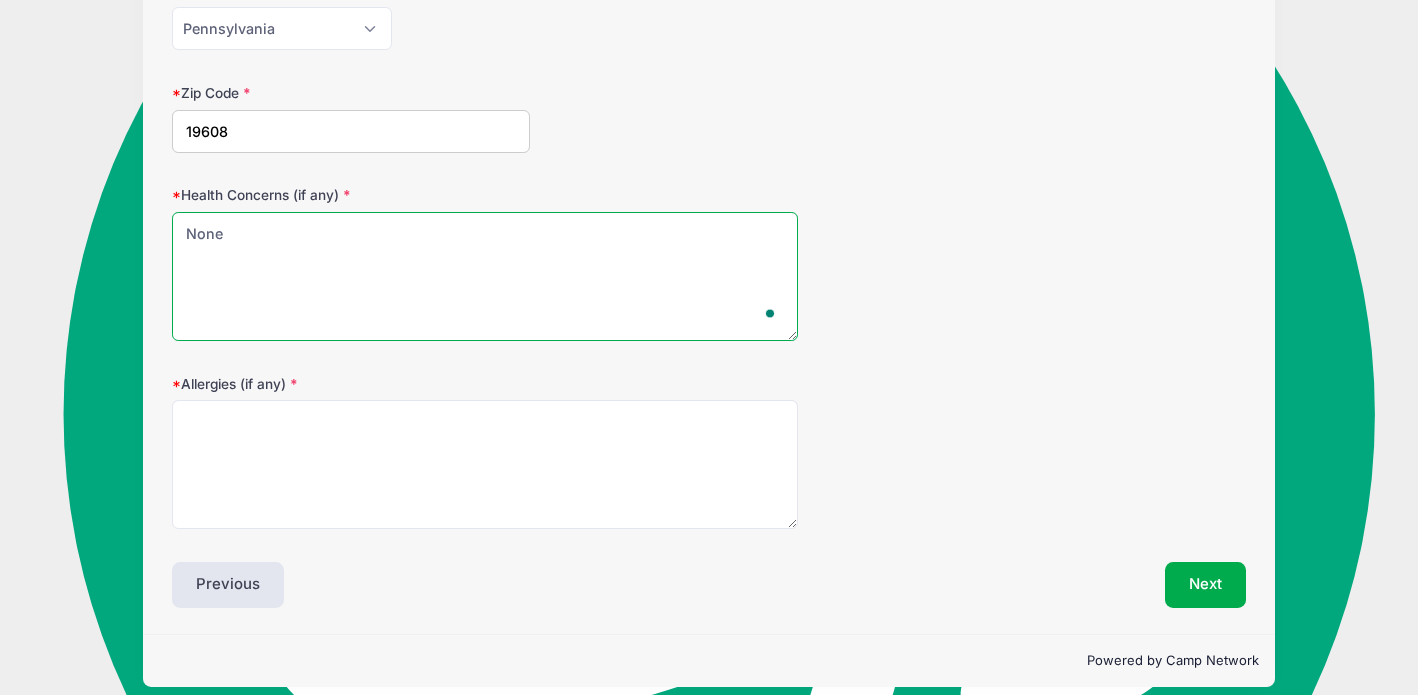 type on "None" 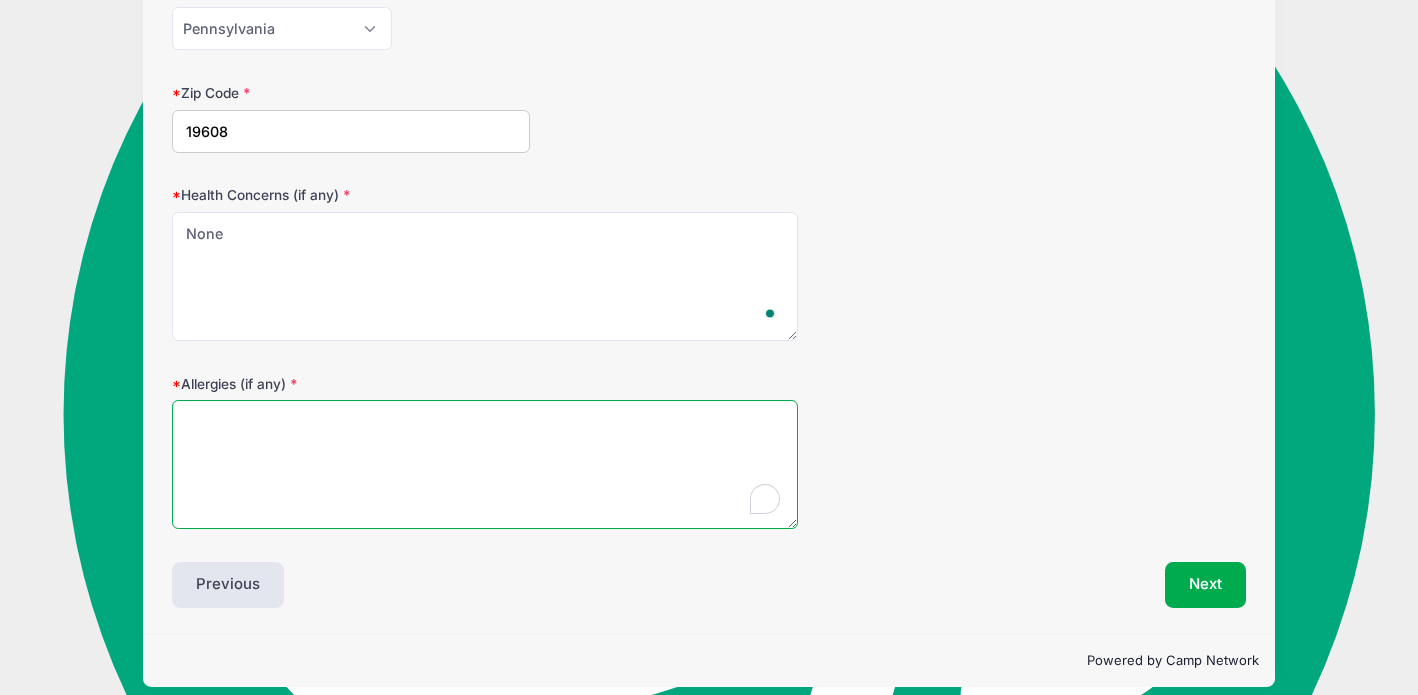 click on "Allergies (if any)" at bounding box center (485, 464) 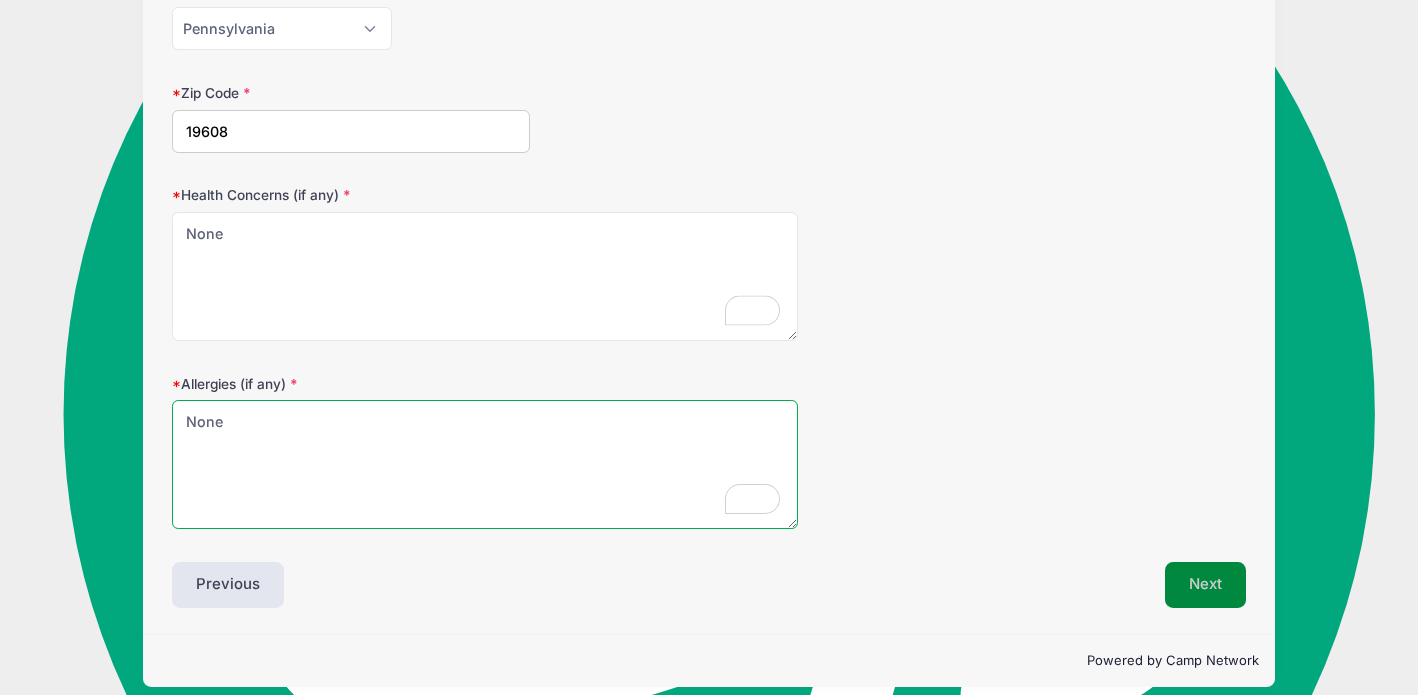 type on "None" 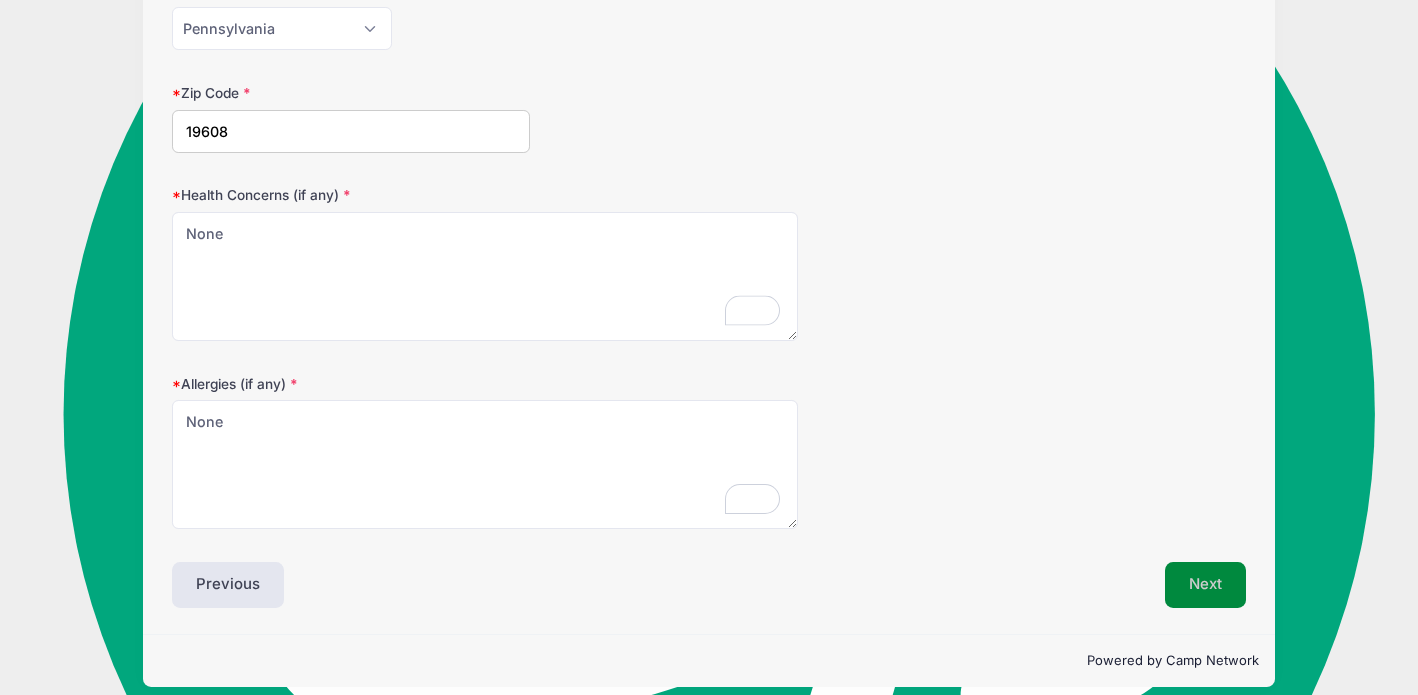 click on "Next" at bounding box center [1205, 585] 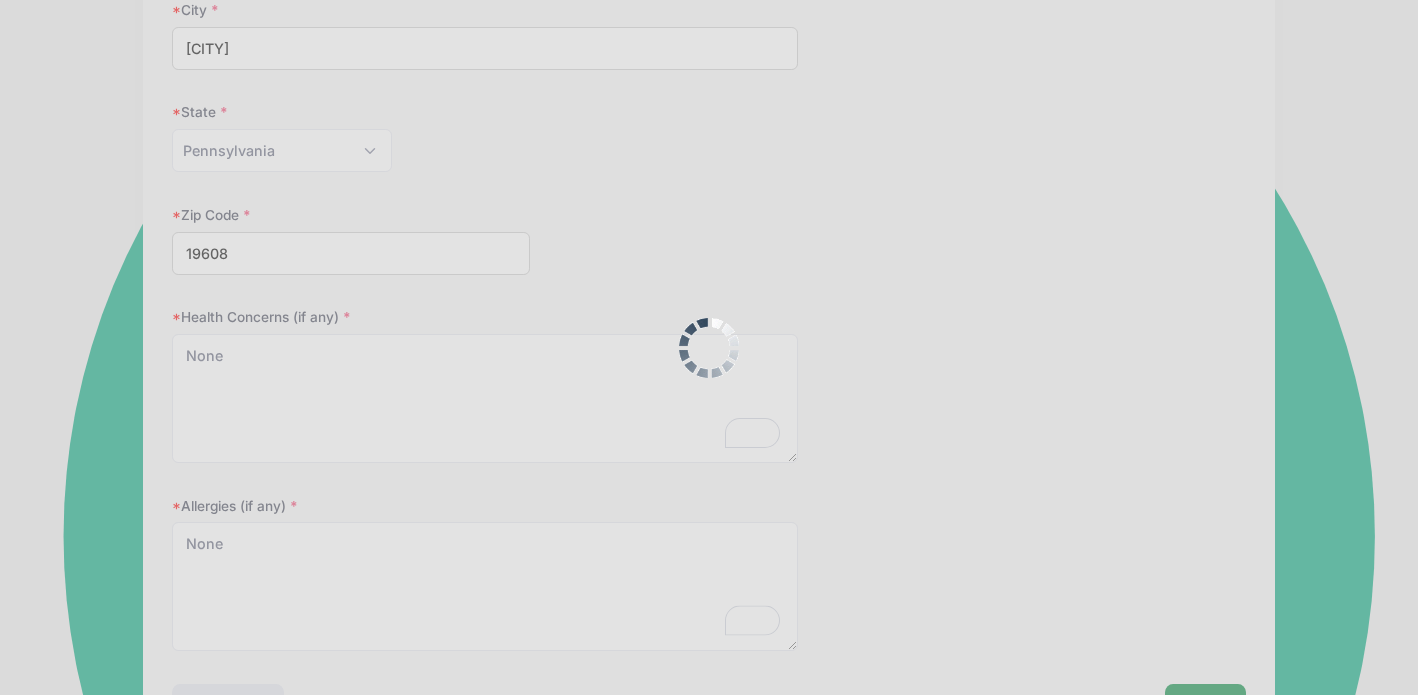 scroll, scrollTop: 0, scrollLeft: 0, axis: both 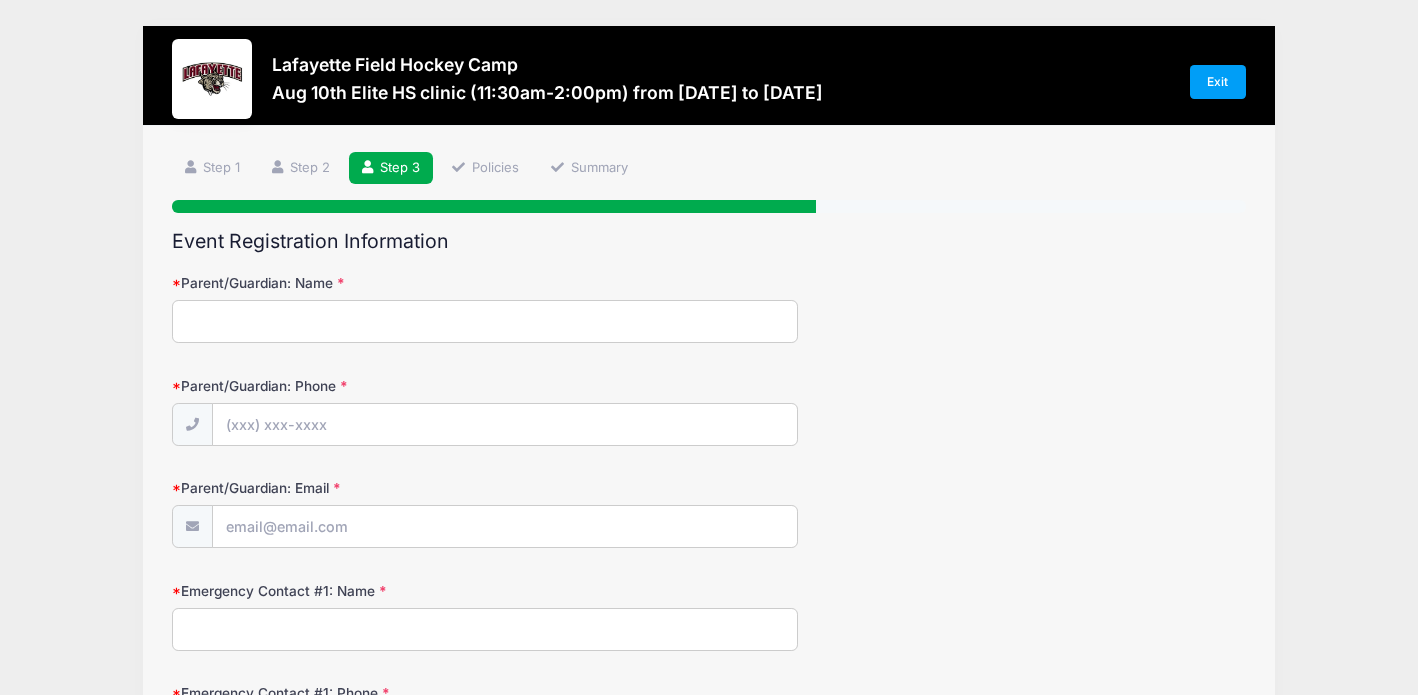 click on "Parent/Guardian: Name" at bounding box center [485, 321] 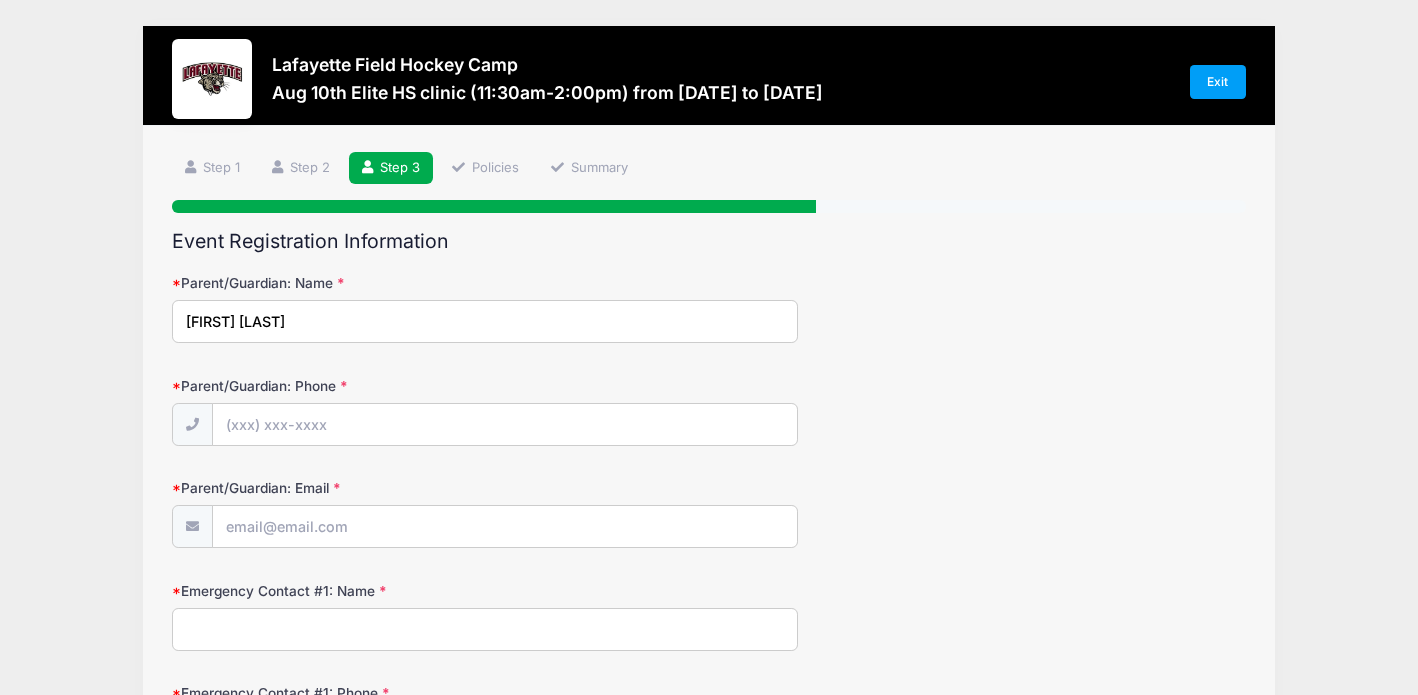 type on "[FIRST] [LAST]" 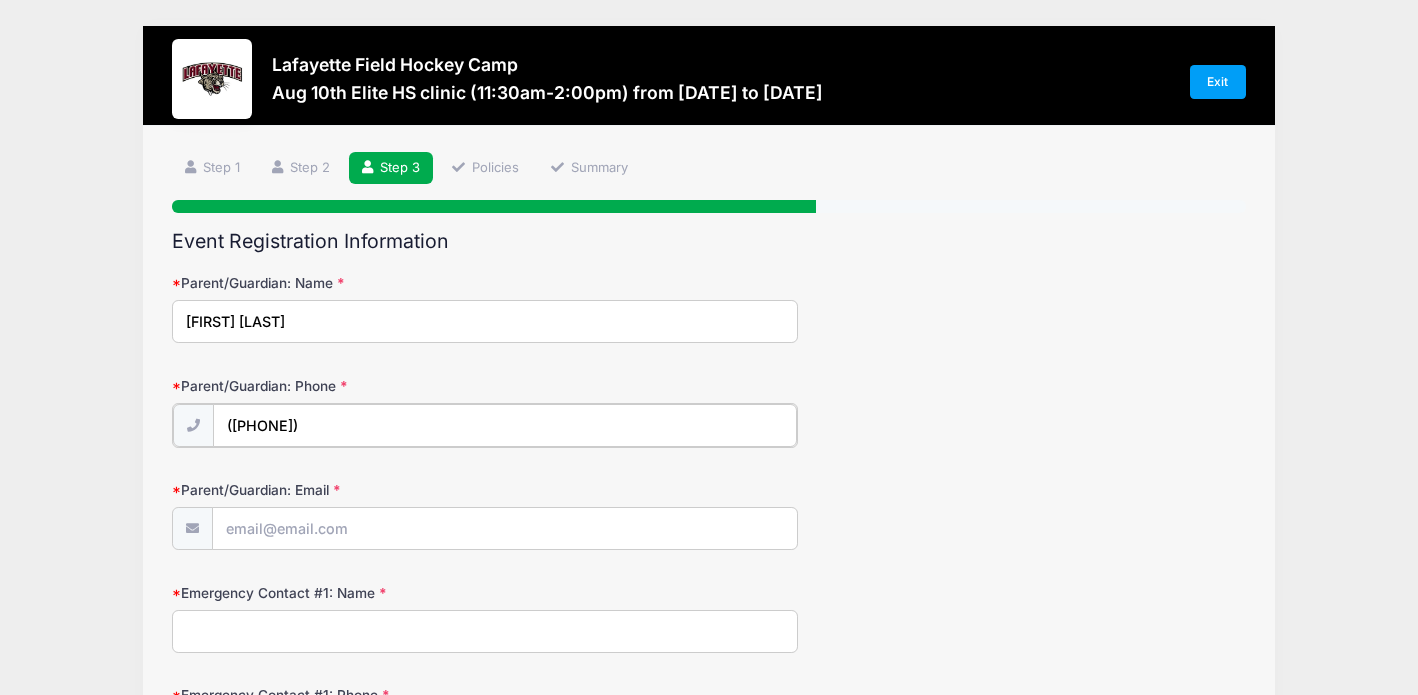 type on "([PHONE])" 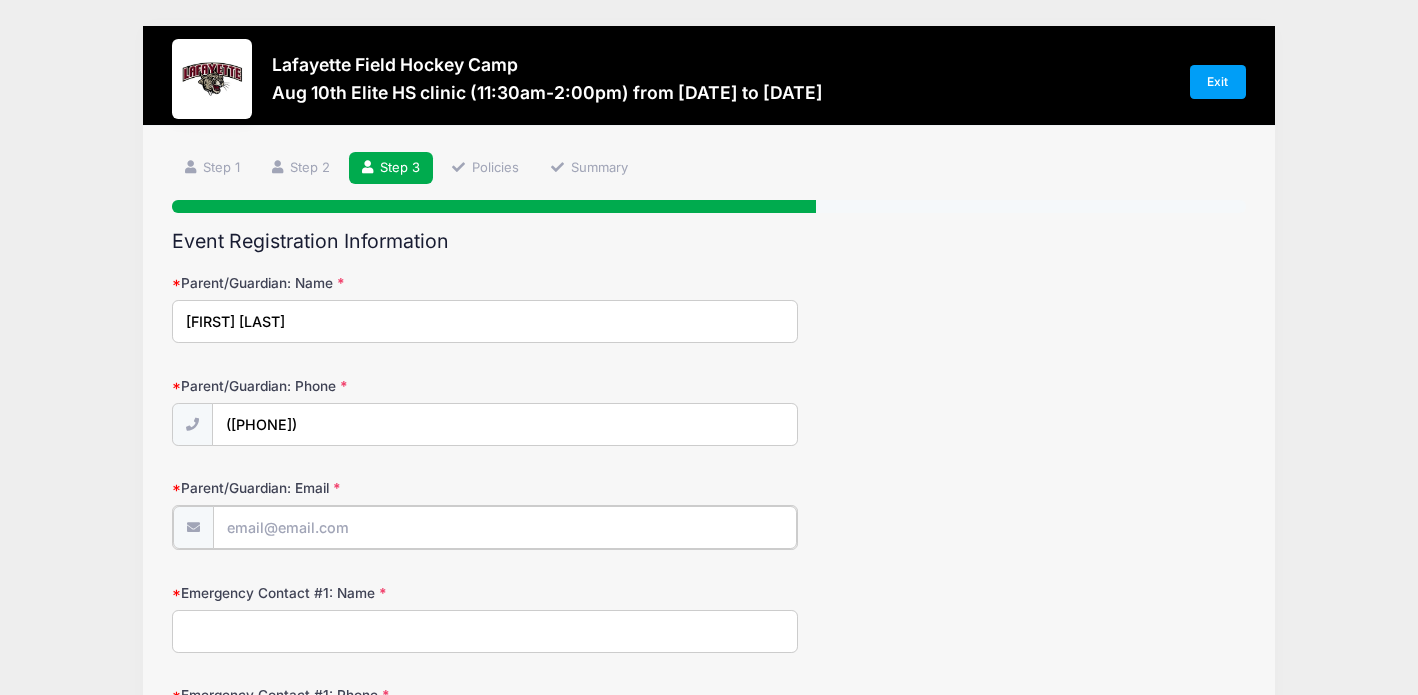 click on "Parent/Guardian: Email" at bounding box center (505, 527) 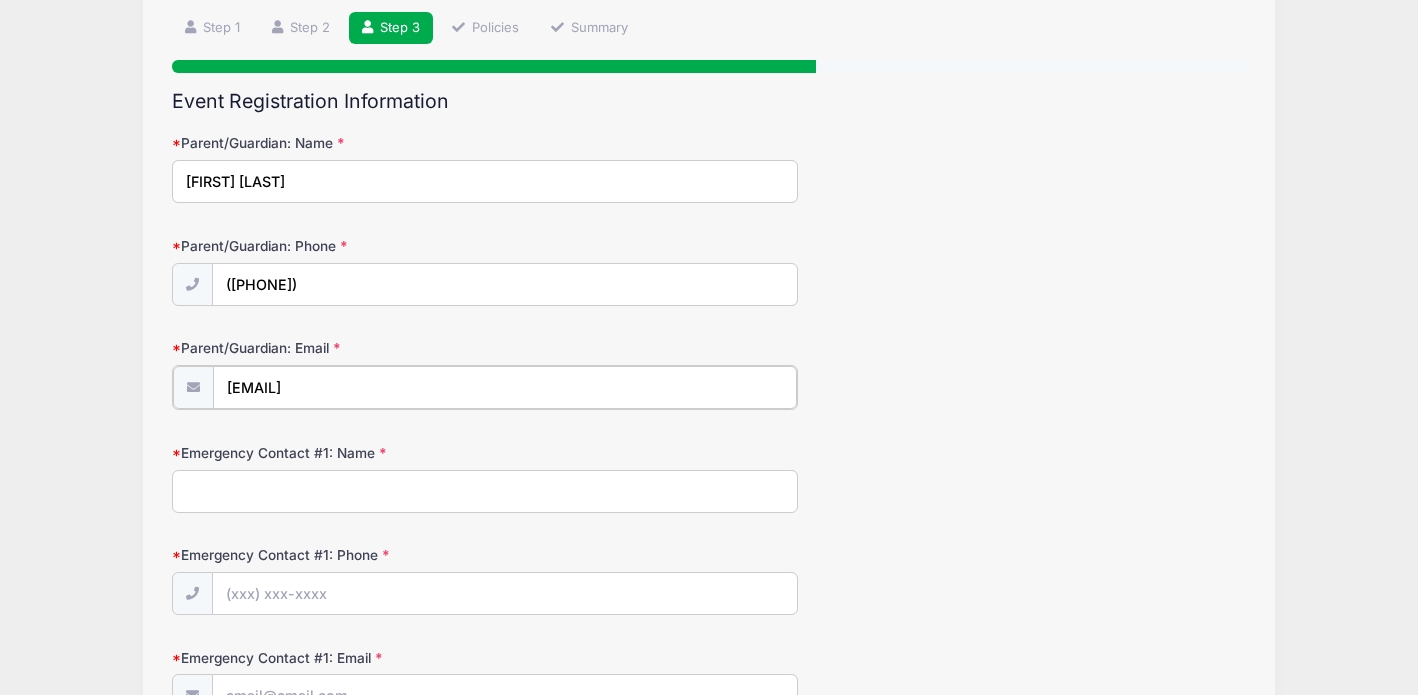 scroll, scrollTop: 155, scrollLeft: 0, axis: vertical 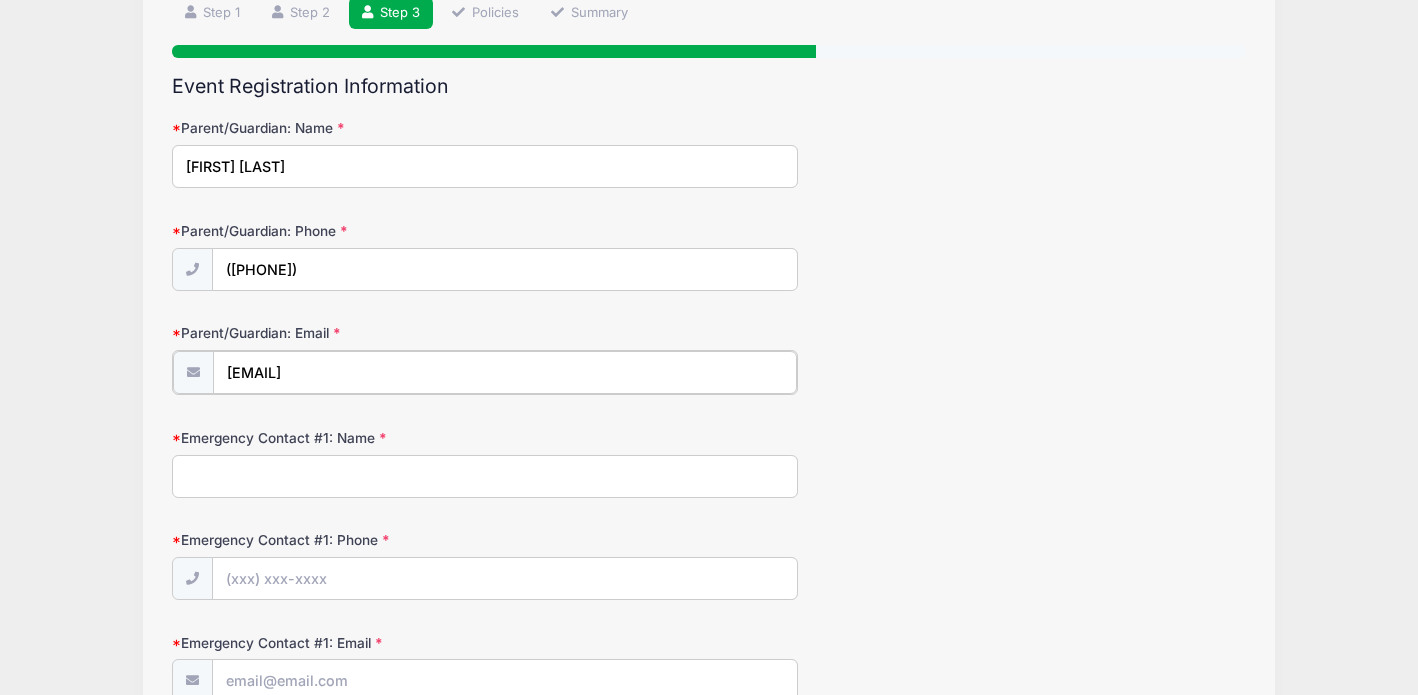type on "[EMAIL]" 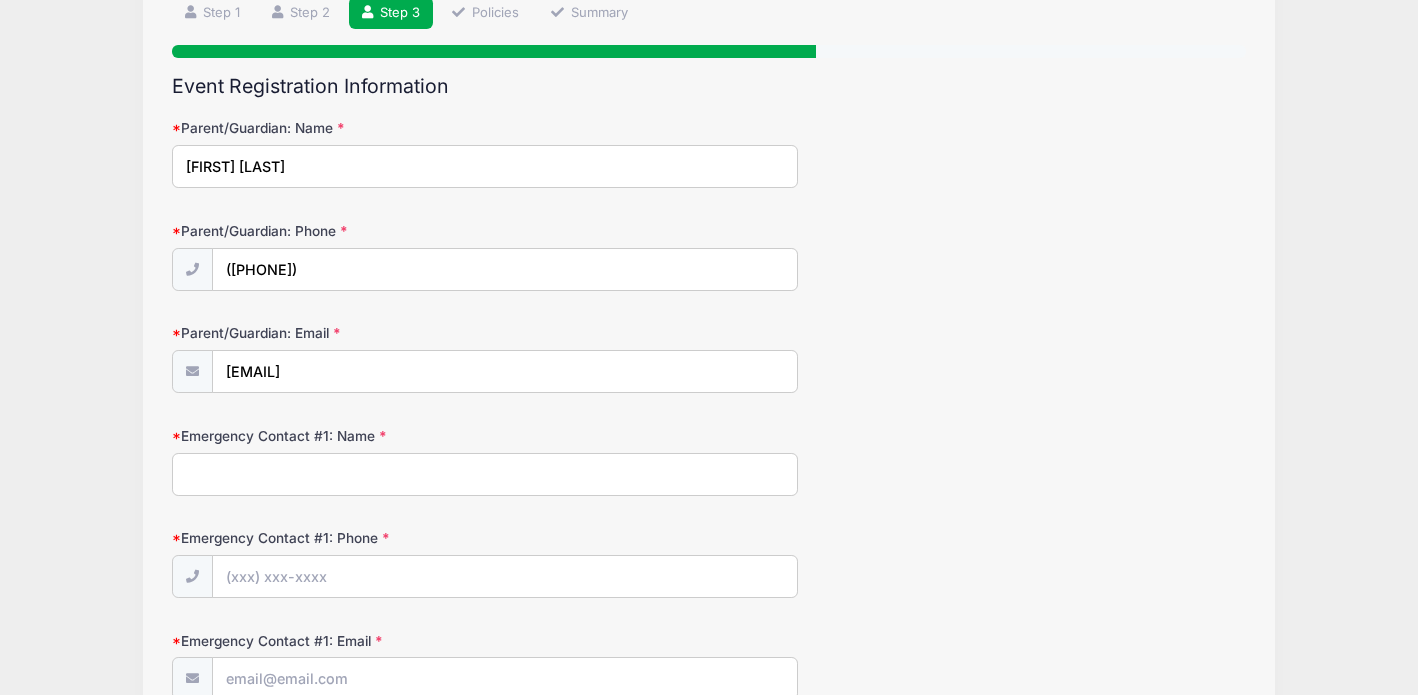 click on "Emergency Contact #1: Name" at bounding box center [485, 474] 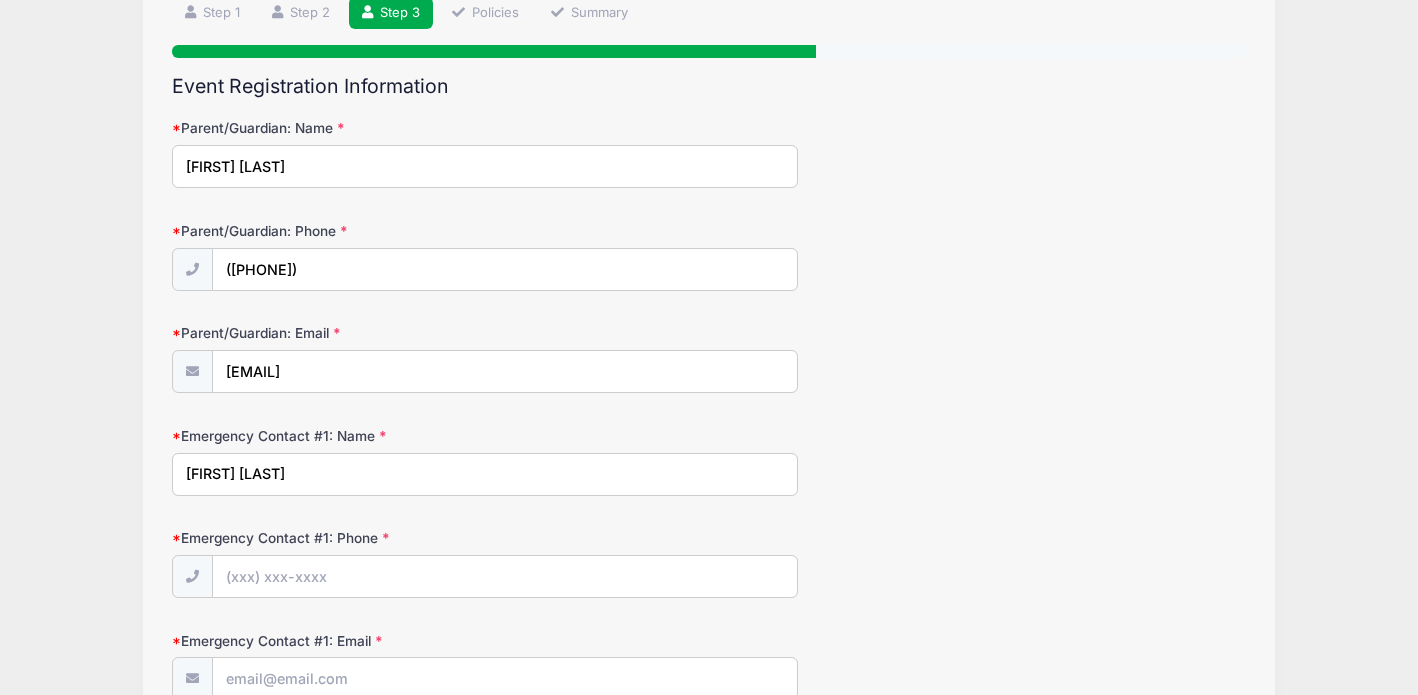 type on "[FIRST] [LAST]" 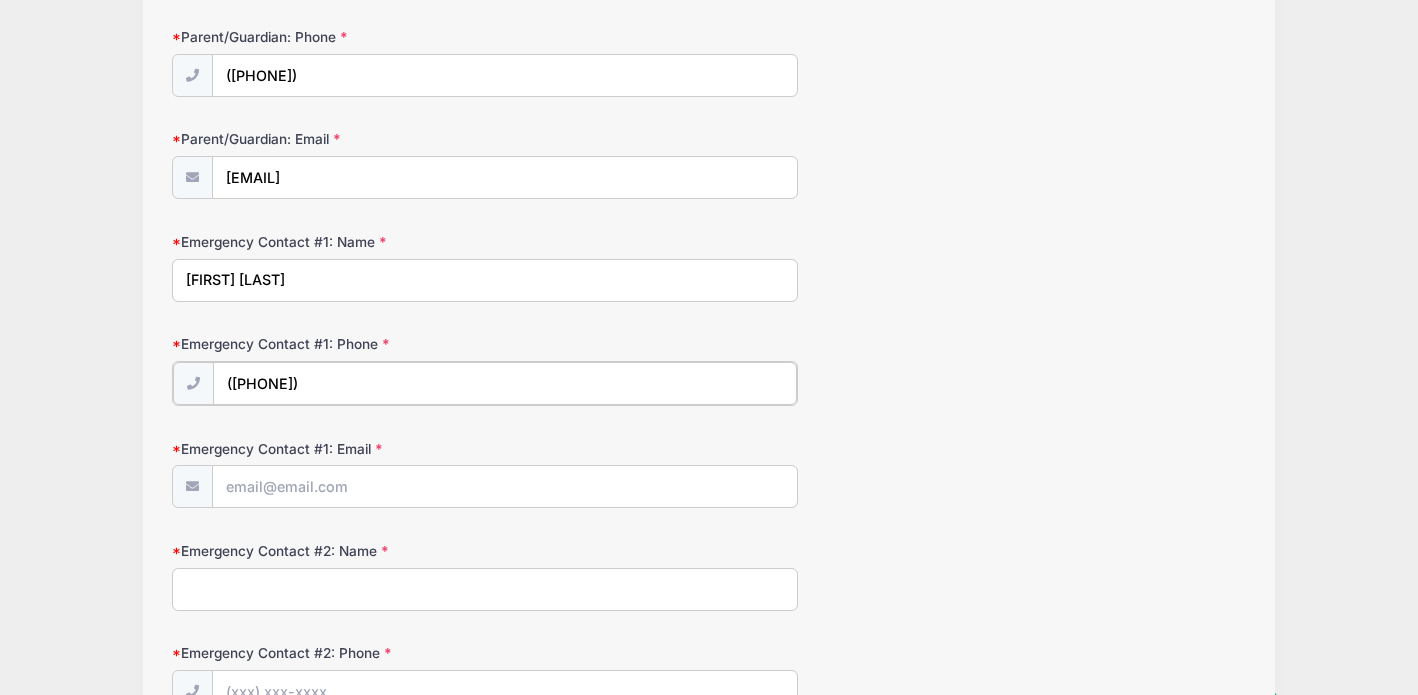 scroll, scrollTop: 353, scrollLeft: 0, axis: vertical 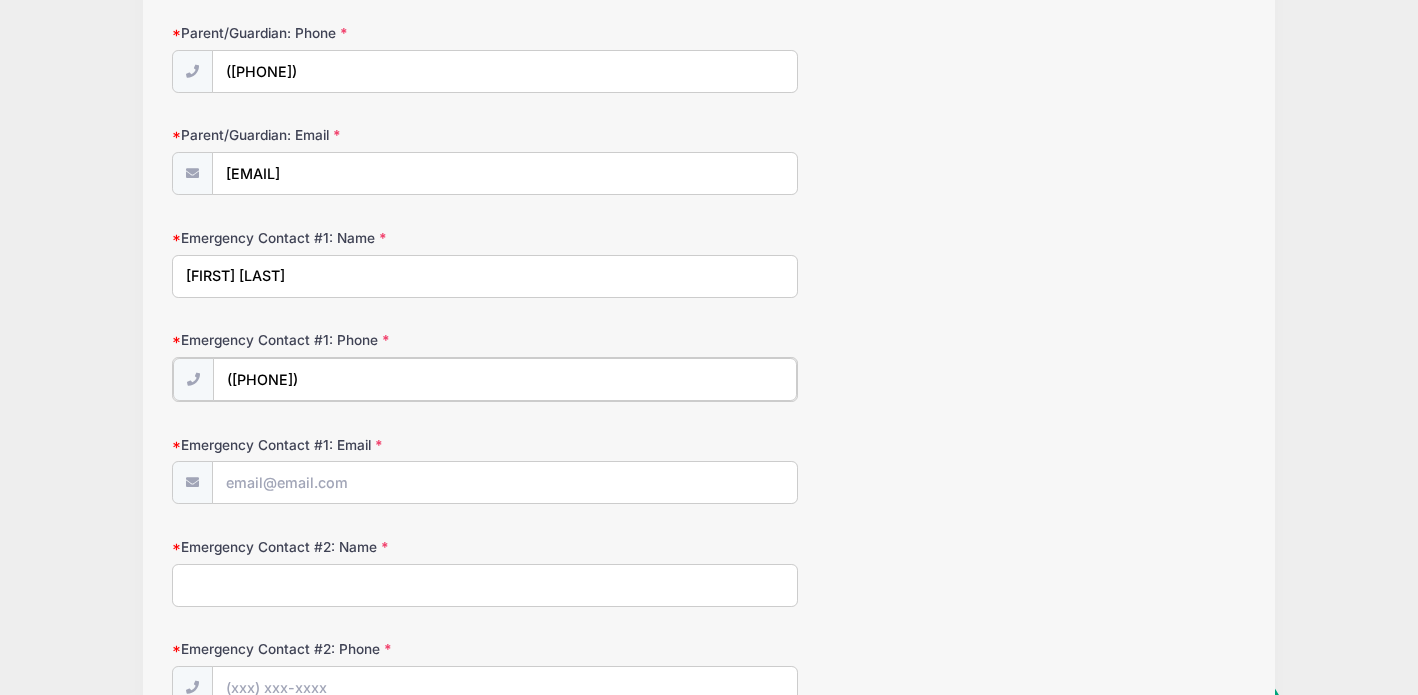 type on "([PHONE])" 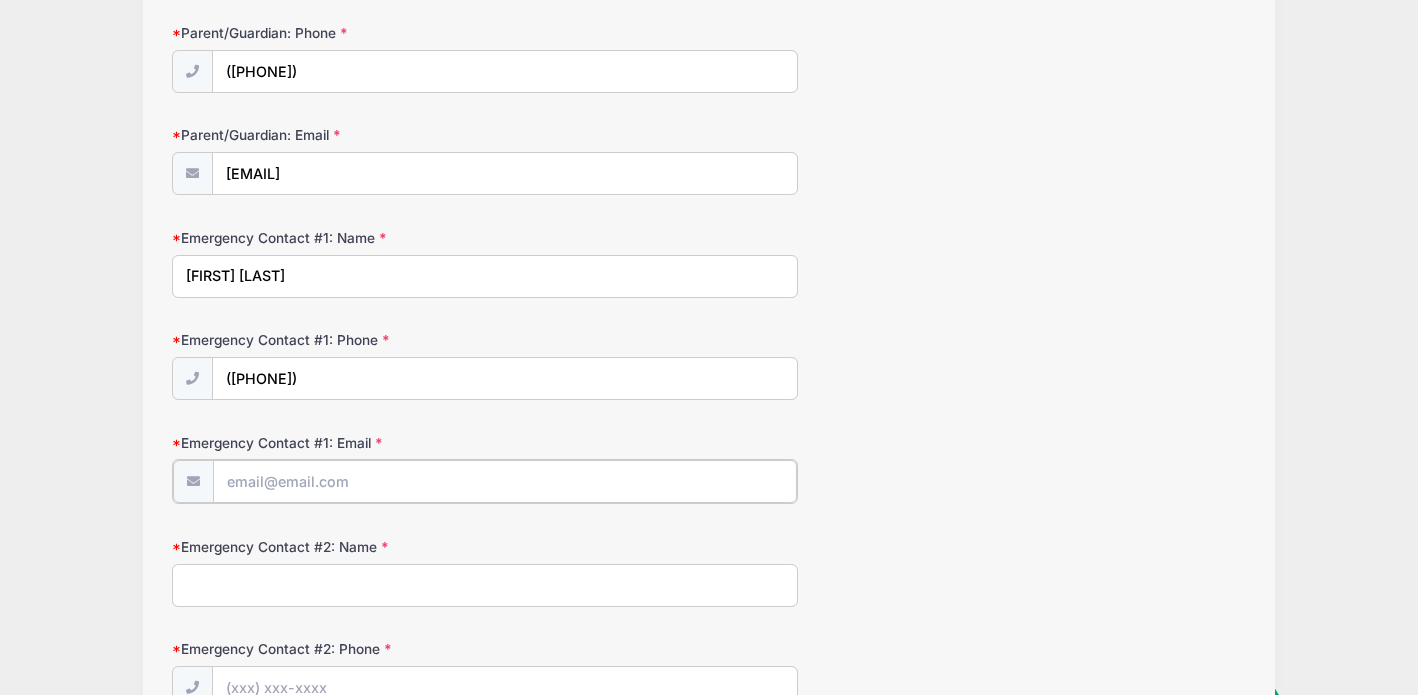 click on "Emergency Contact #1: Email" at bounding box center (505, 481) 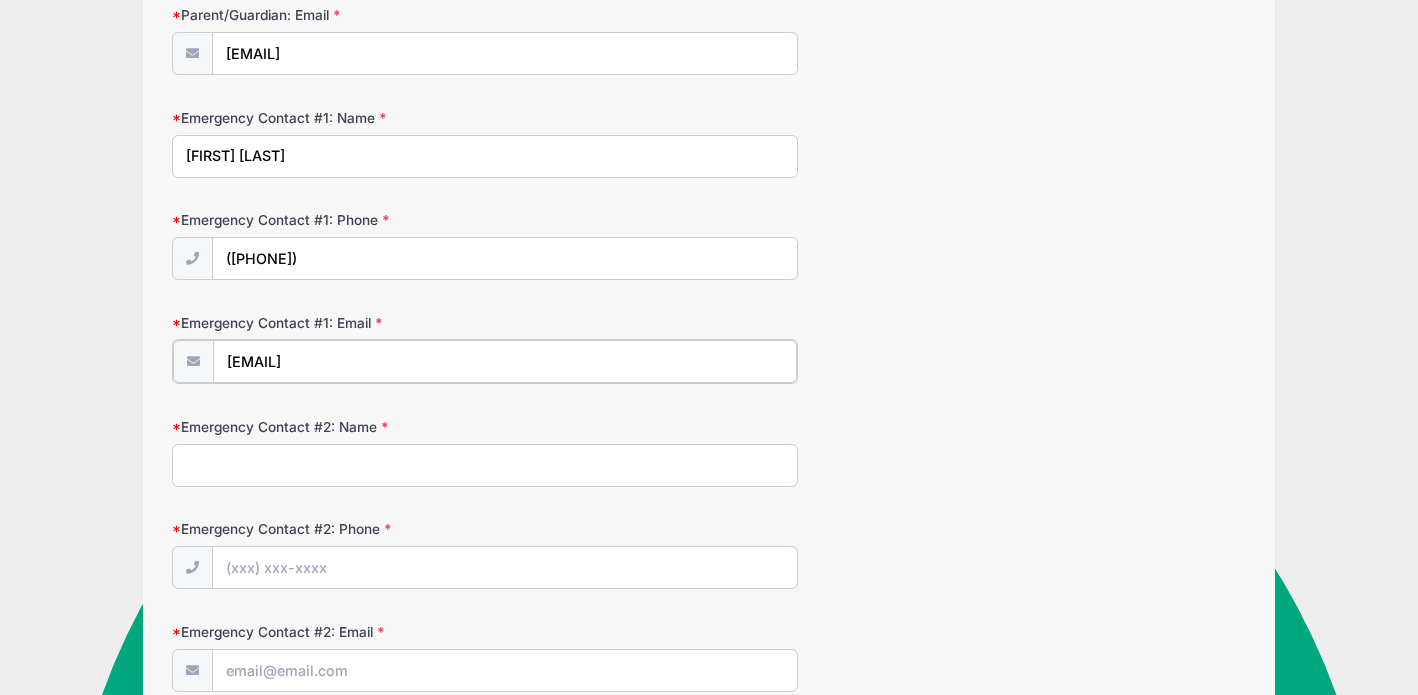 scroll, scrollTop: 488, scrollLeft: 0, axis: vertical 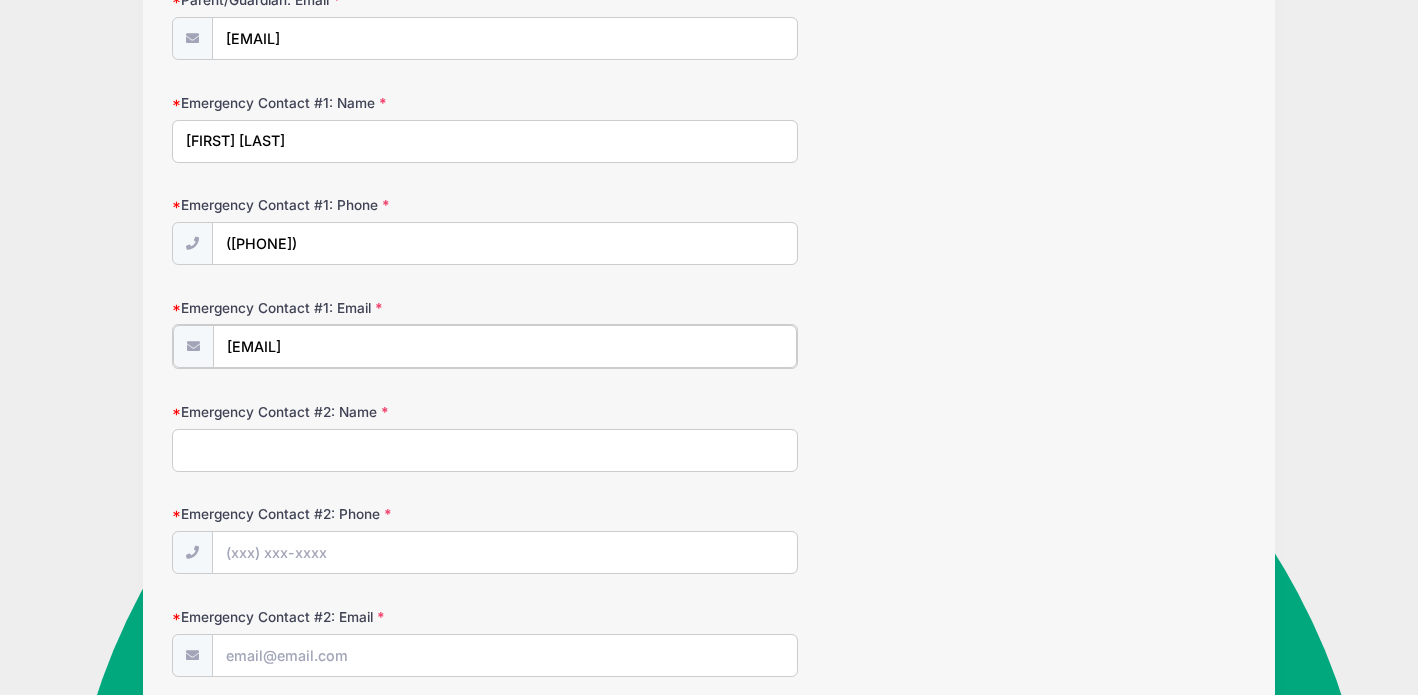 type on "[EMAIL]" 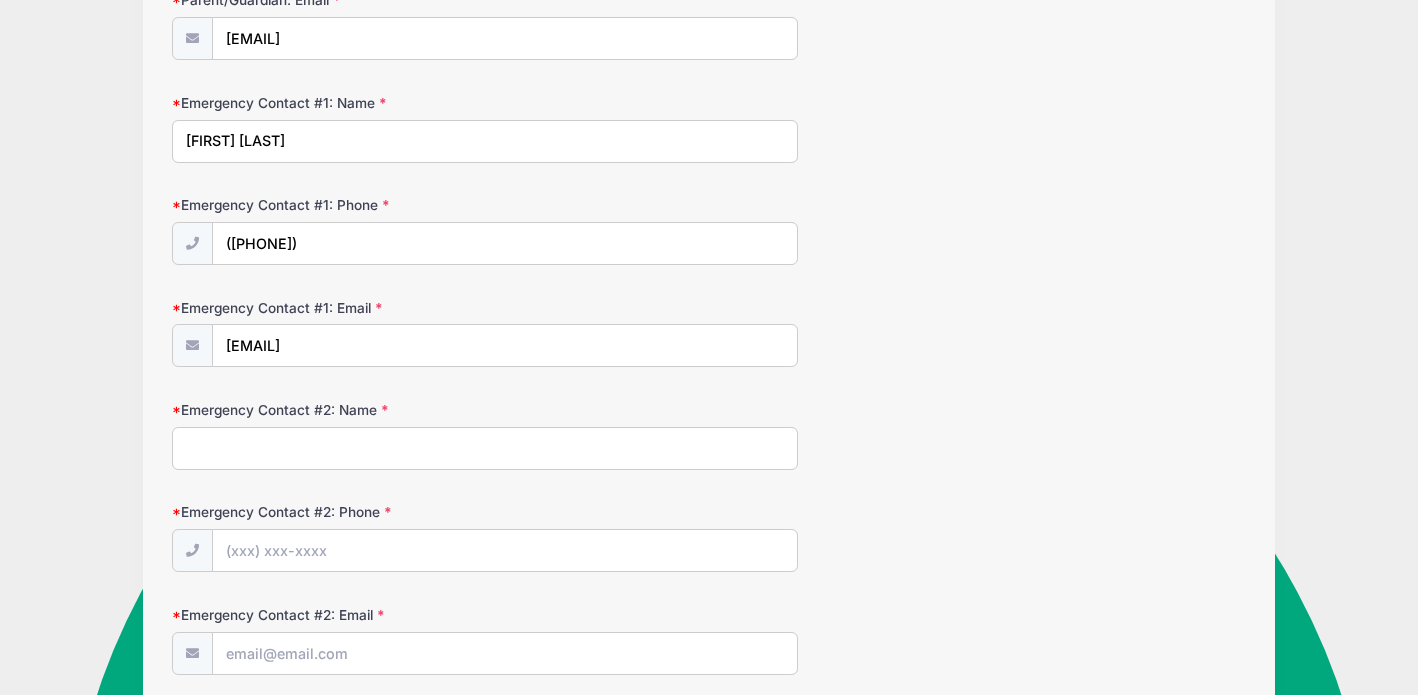 click on "Emergency Contact #2: Name" at bounding box center [485, 448] 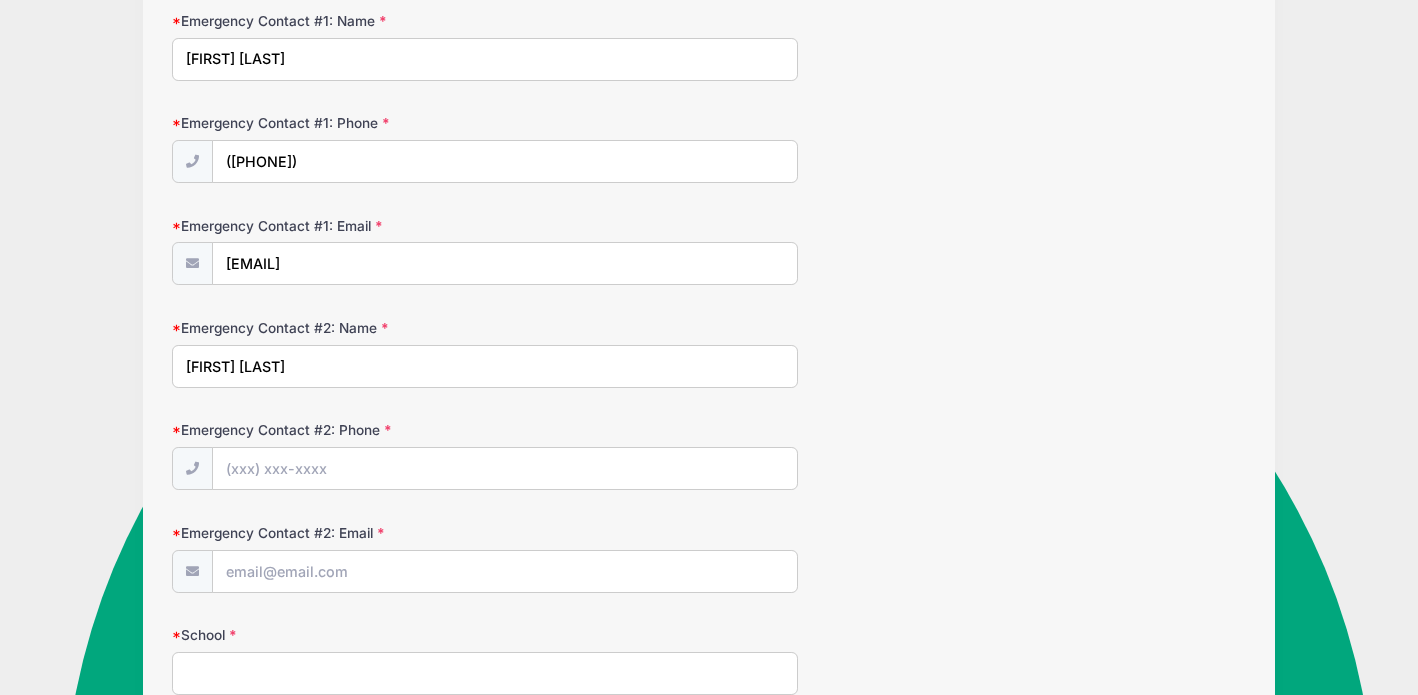 scroll, scrollTop: 601, scrollLeft: 0, axis: vertical 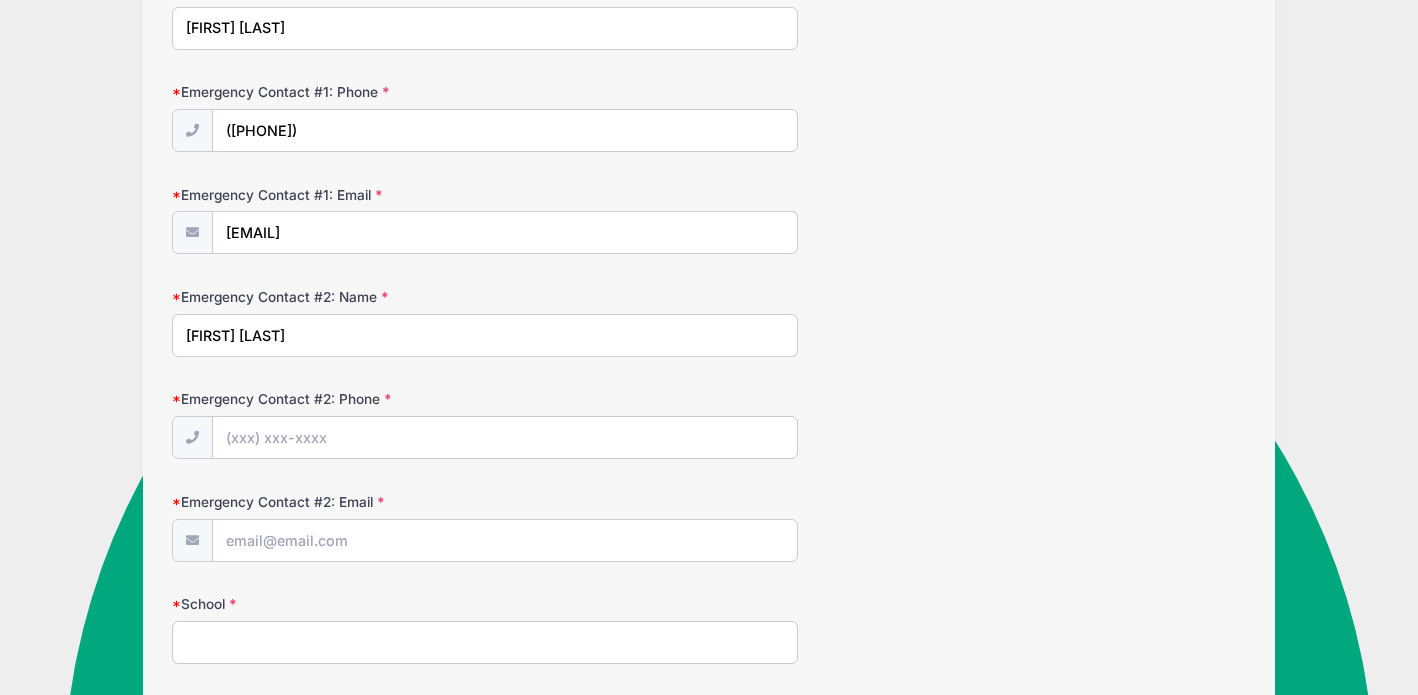type on "[FIRST] [LAST]" 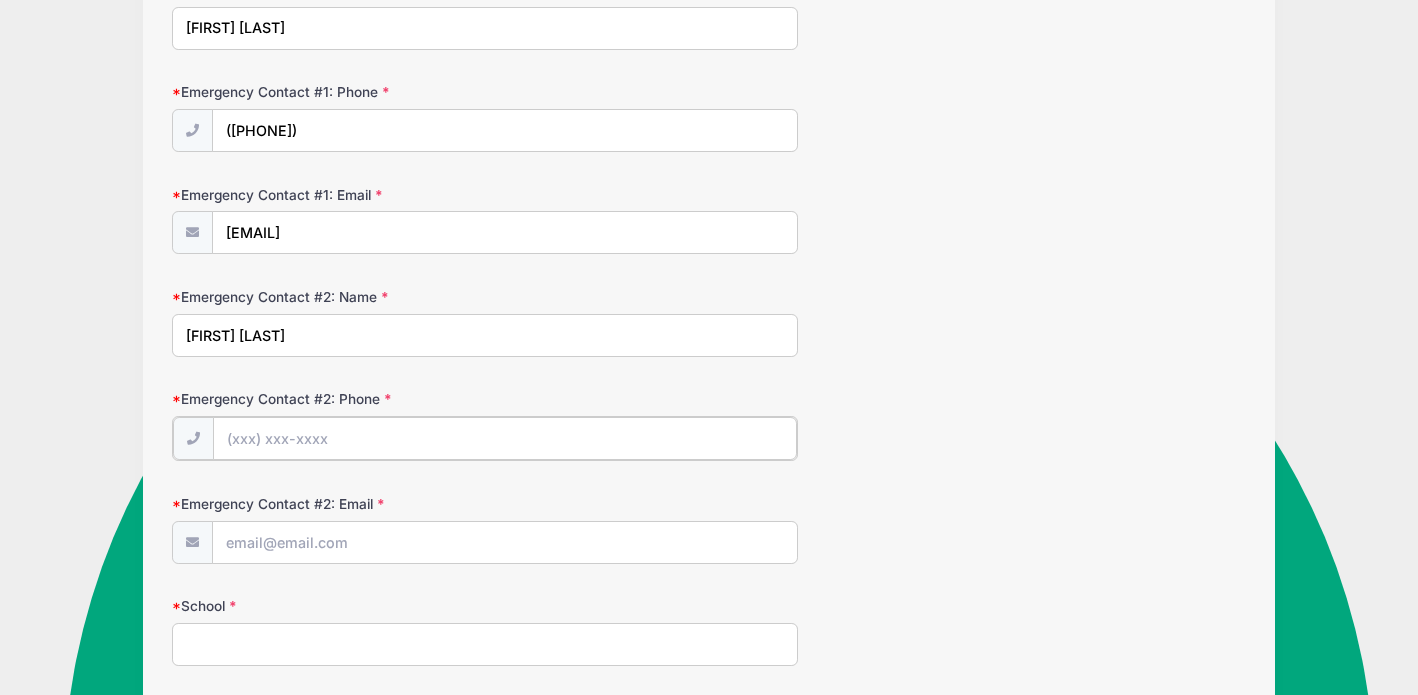 click on "Emergency Contact #2: Phone" at bounding box center [505, 438] 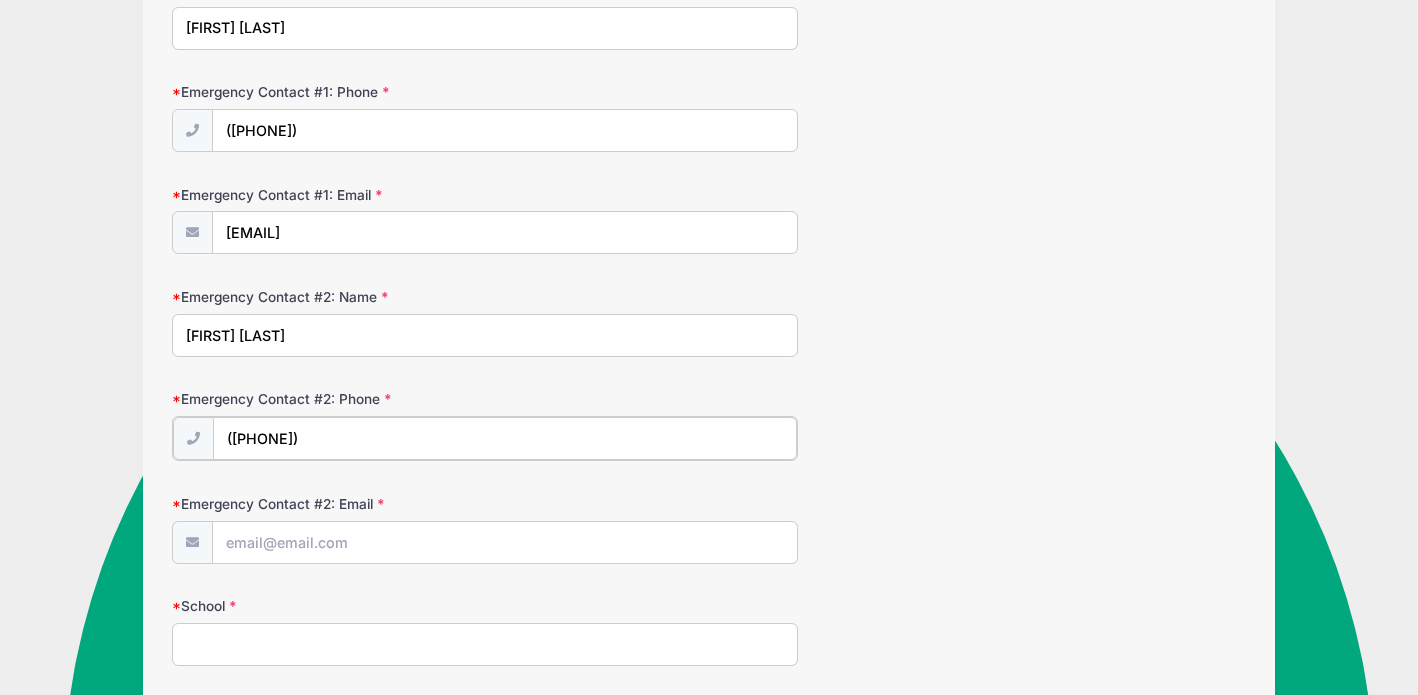 type on "([PHONE])" 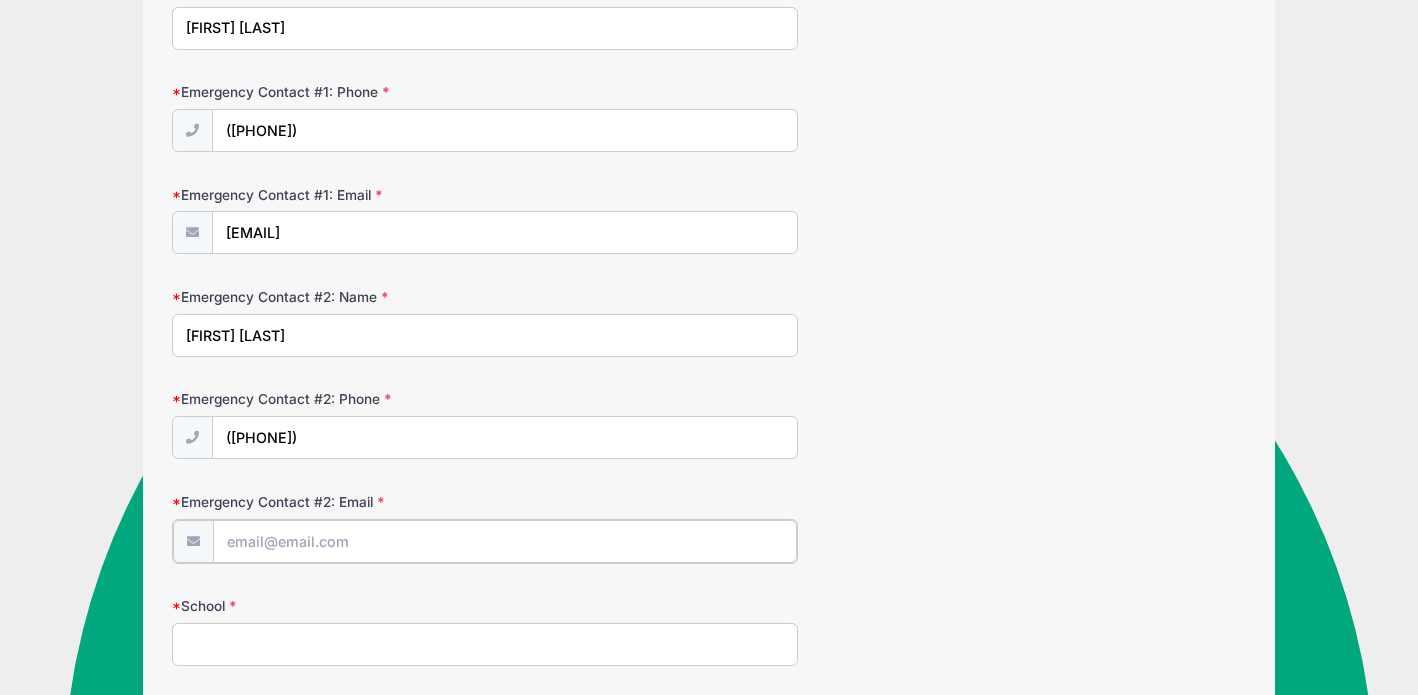 click on "Emergency Contact #2: Email" at bounding box center (505, 541) 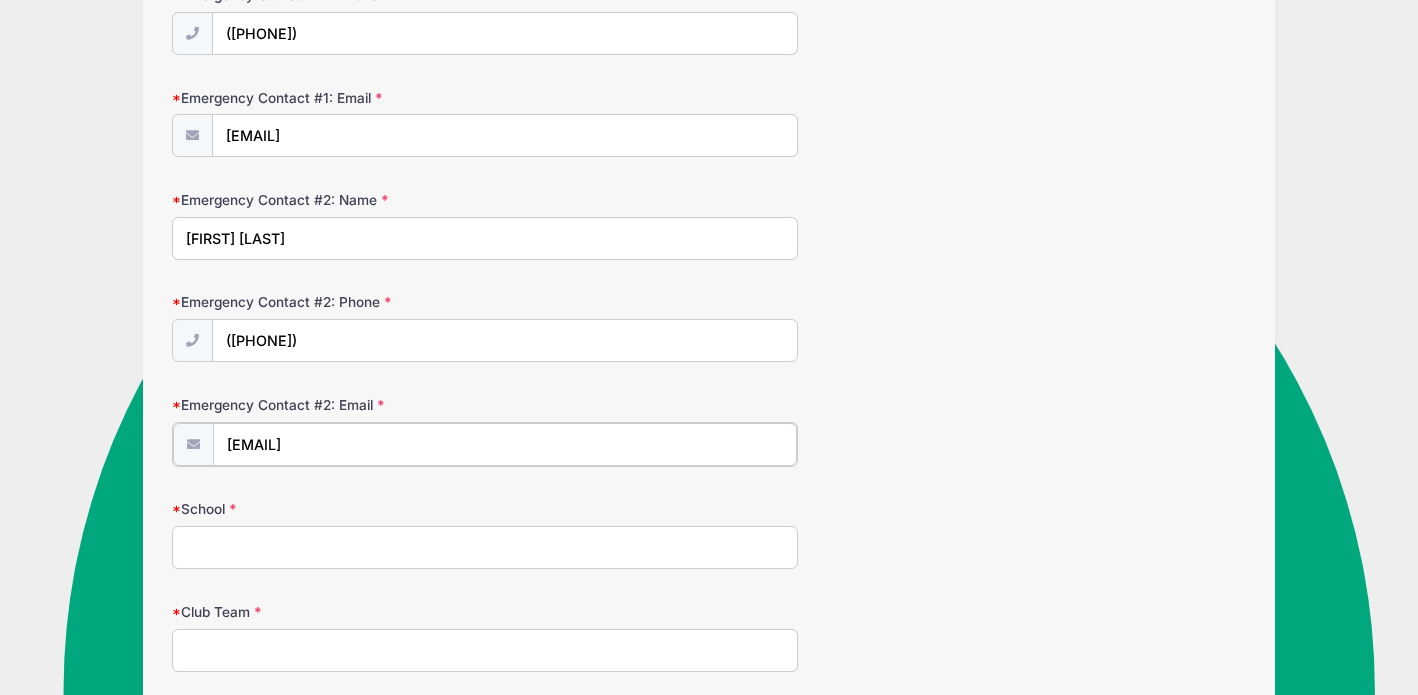scroll, scrollTop: 733, scrollLeft: 0, axis: vertical 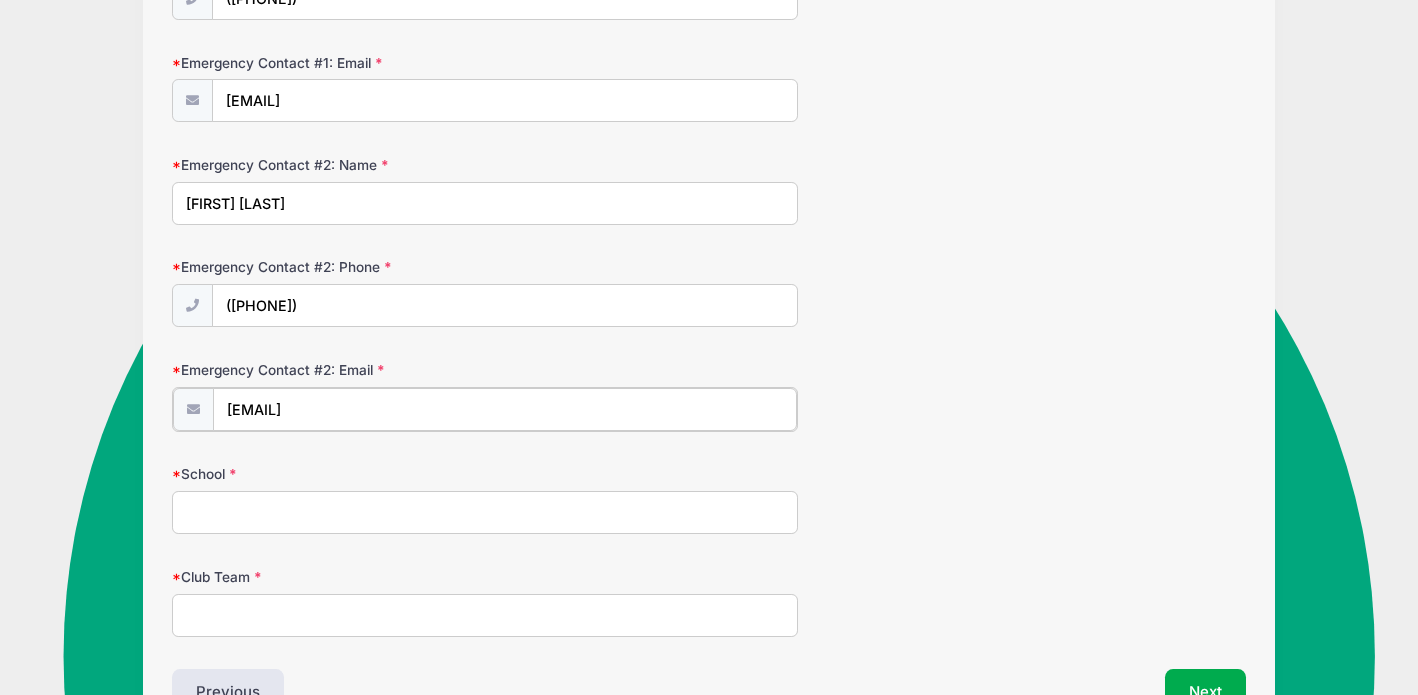 type on "[EMAIL]" 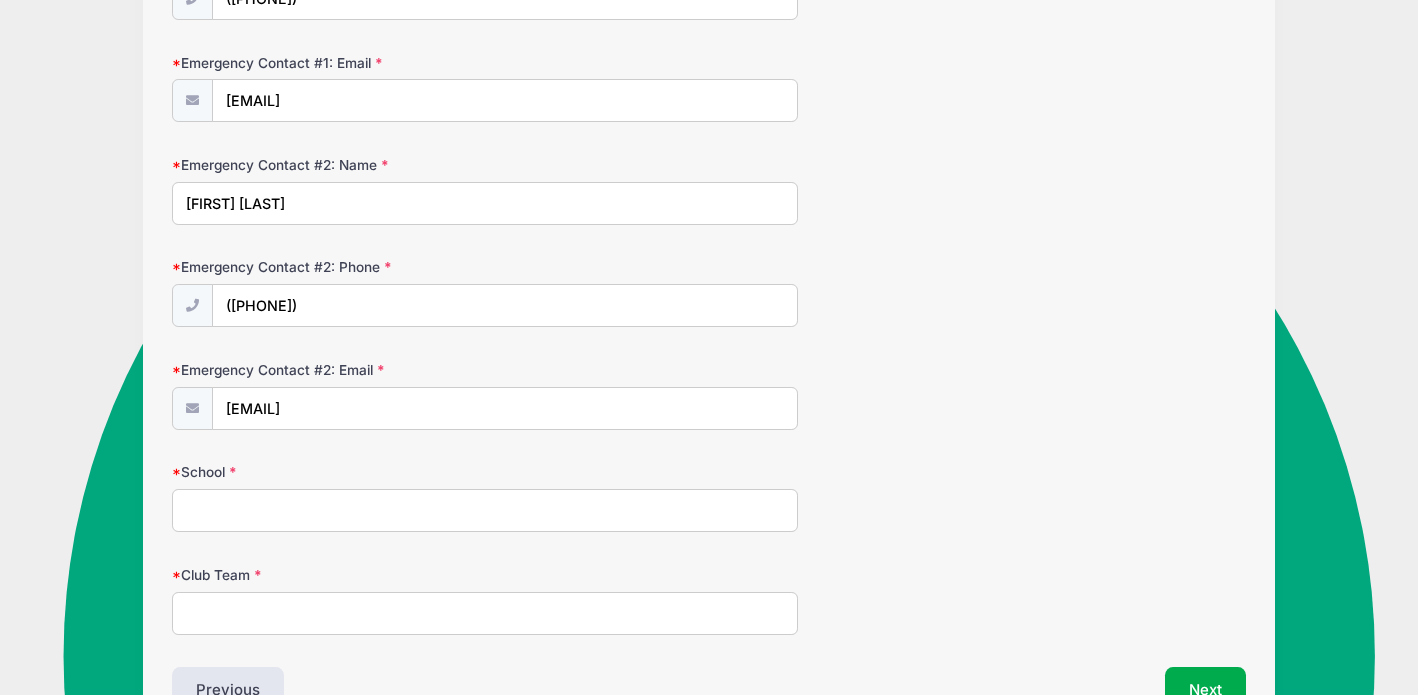 click on "School" at bounding box center (485, 510) 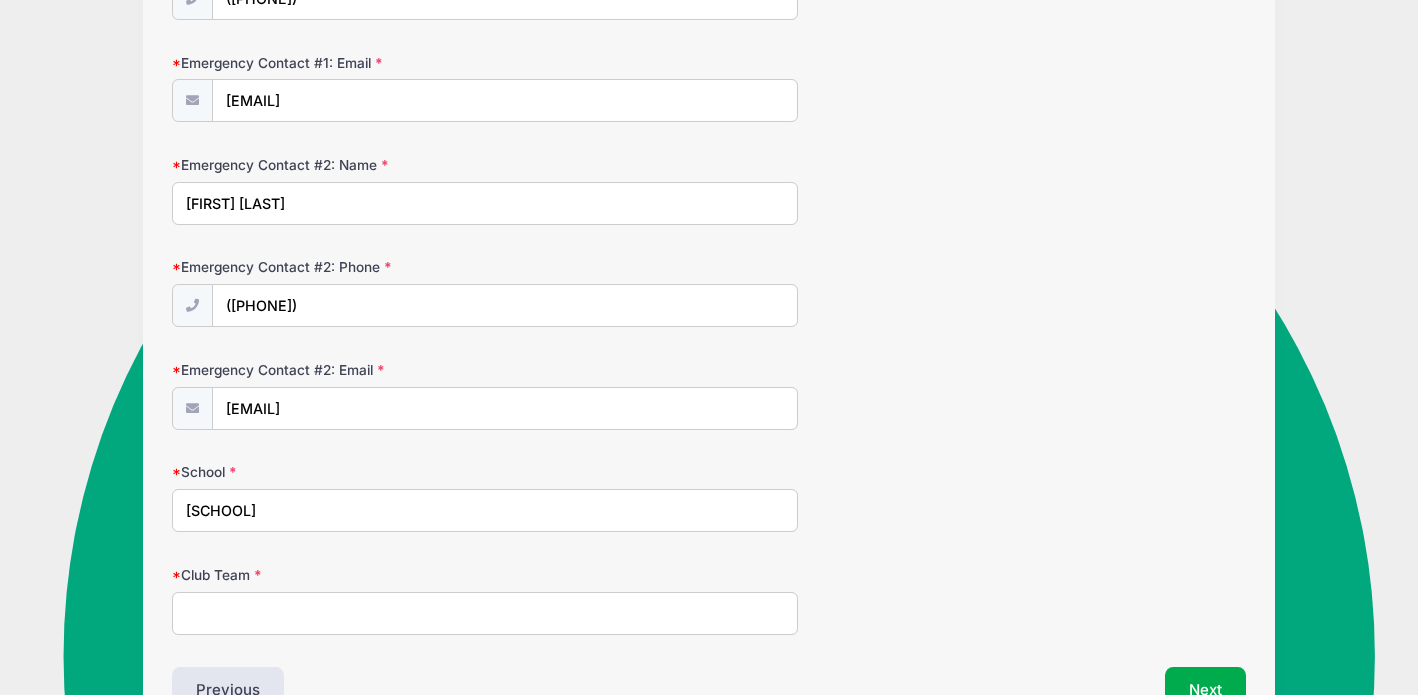 scroll, scrollTop: 855, scrollLeft: 0, axis: vertical 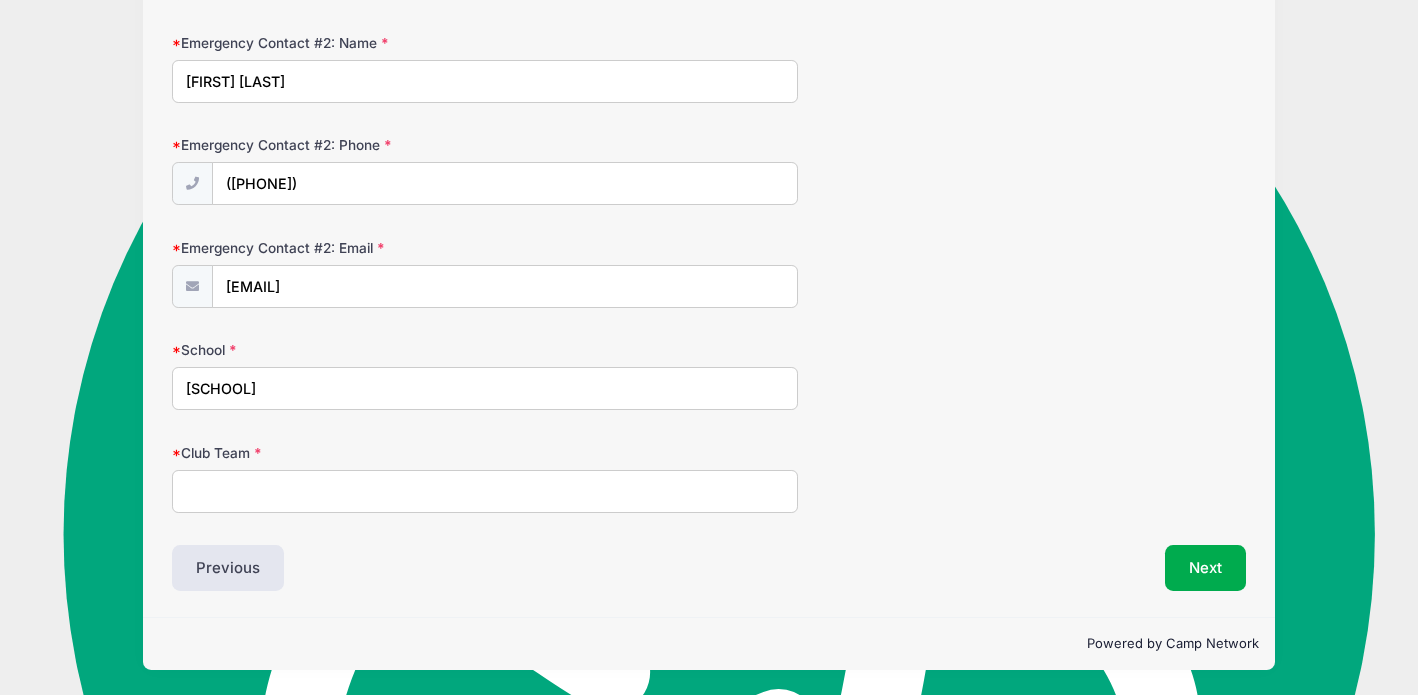 type on "[SCHOOL]" 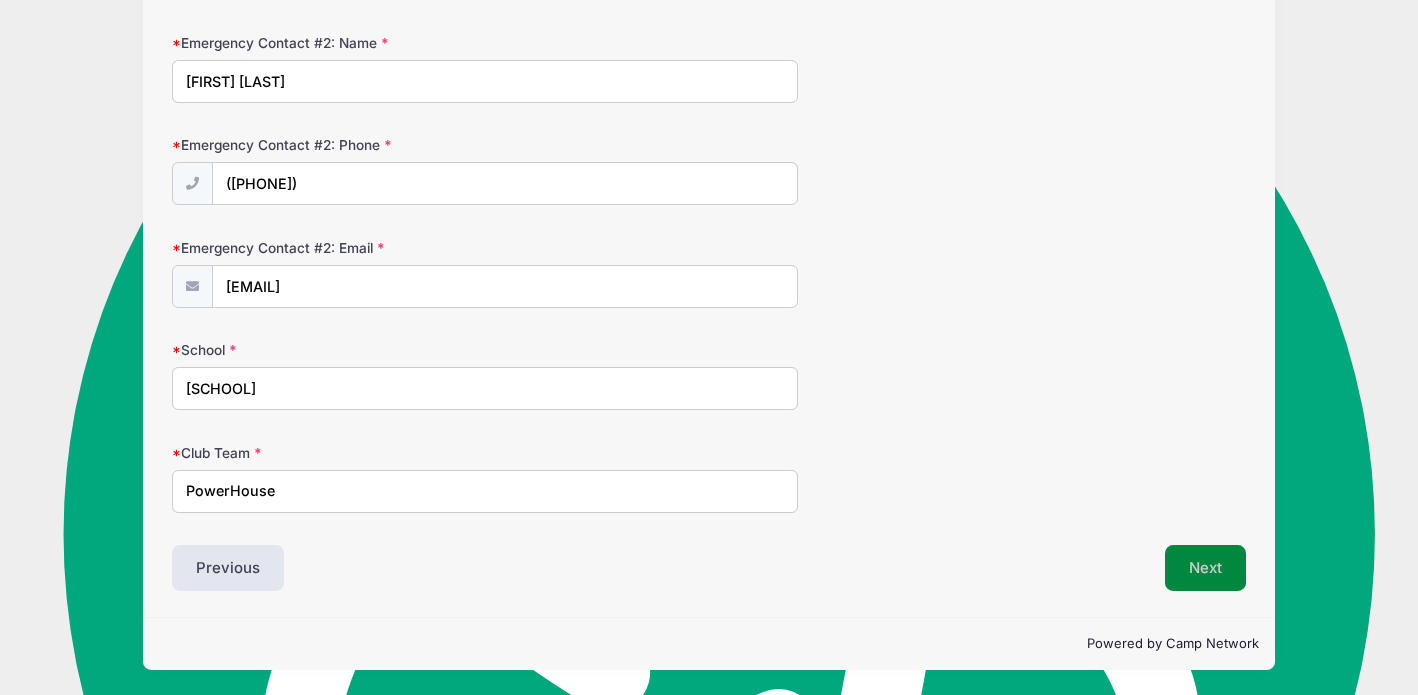 type on "PowerHouse" 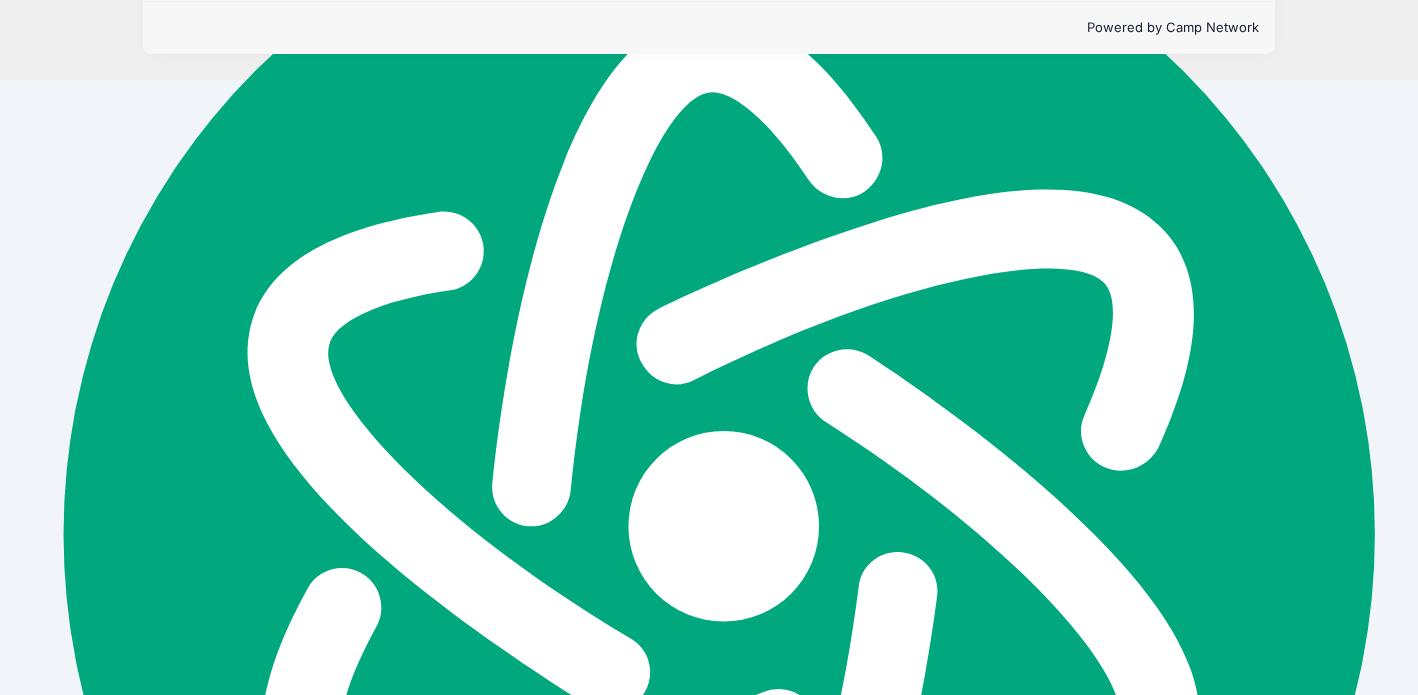 scroll, scrollTop: 25, scrollLeft: 0, axis: vertical 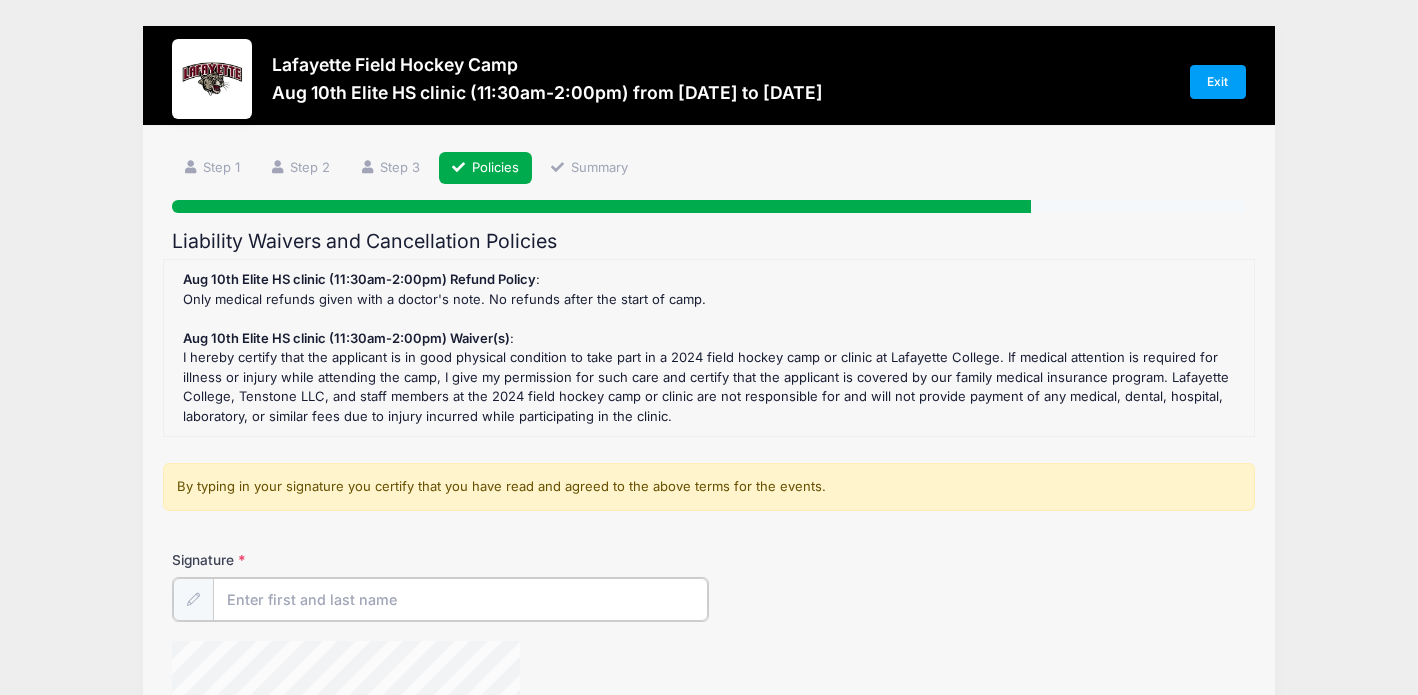 click on "Signature" at bounding box center (460, 599) 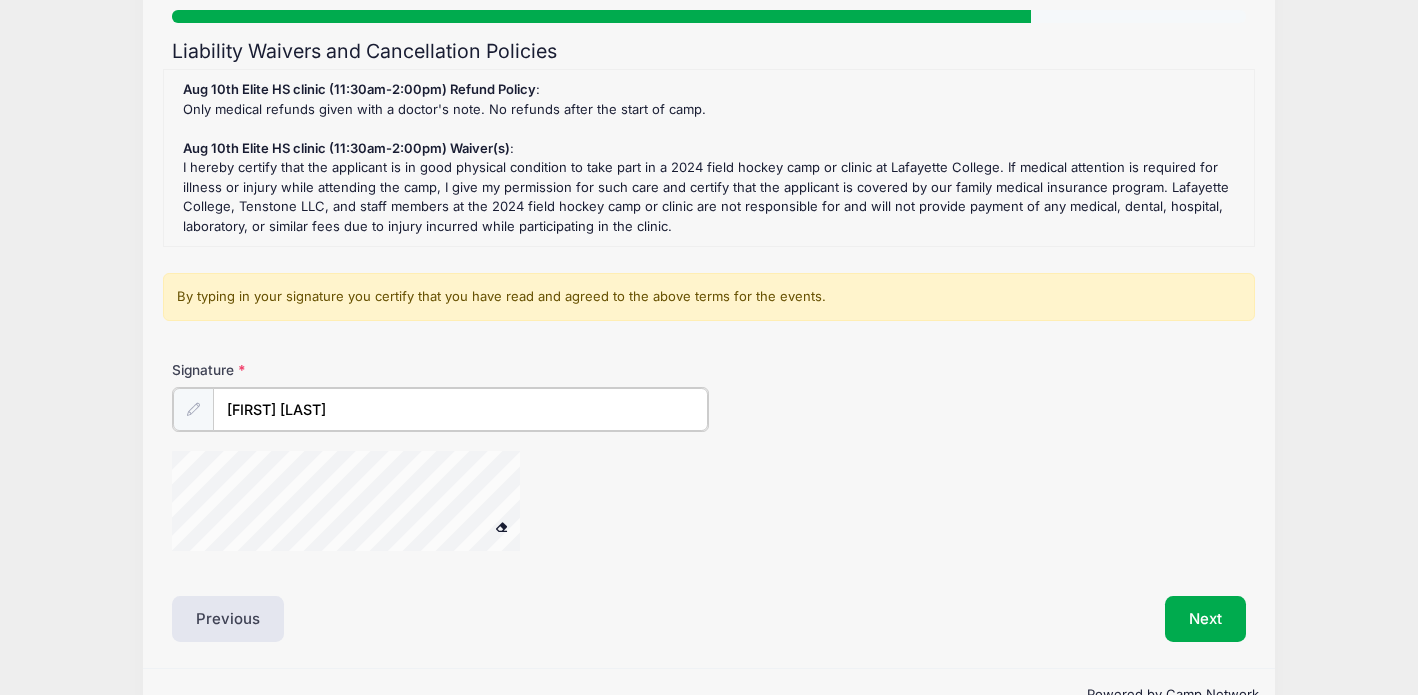scroll, scrollTop: 191, scrollLeft: 0, axis: vertical 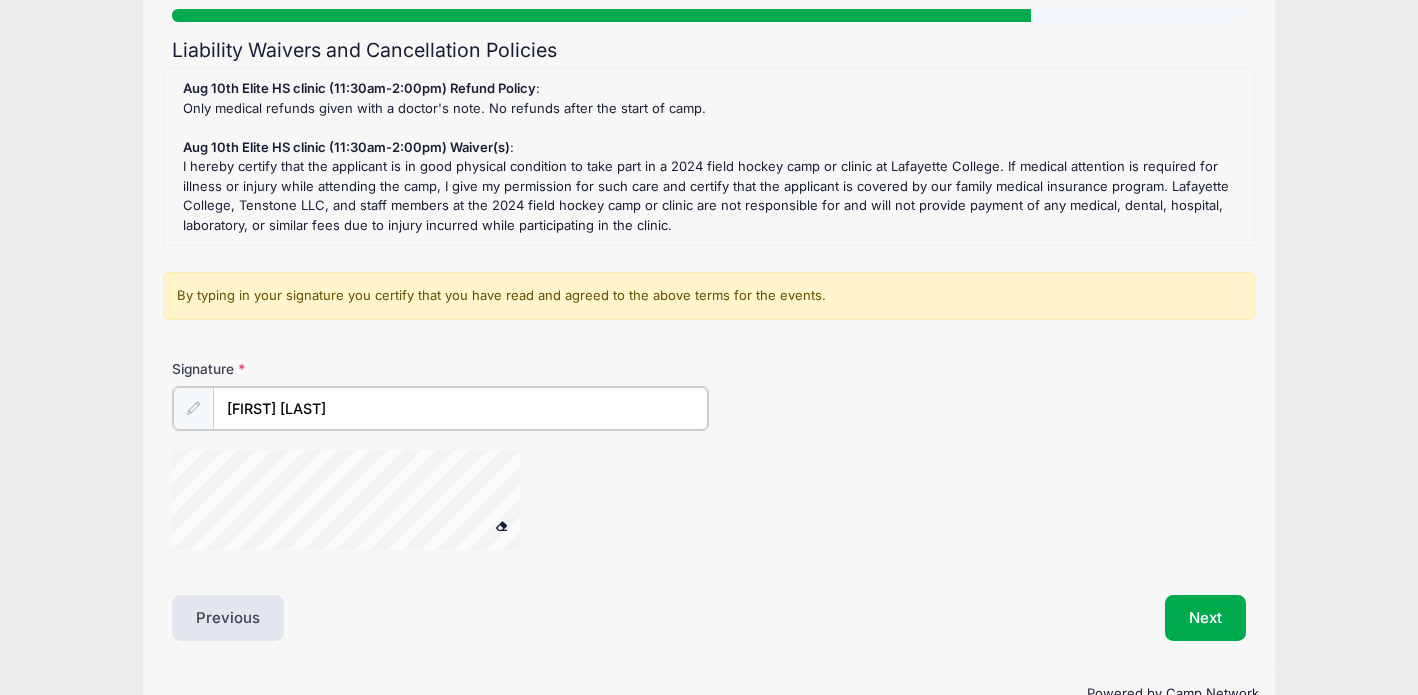 type on "[FIRST] [LAST]" 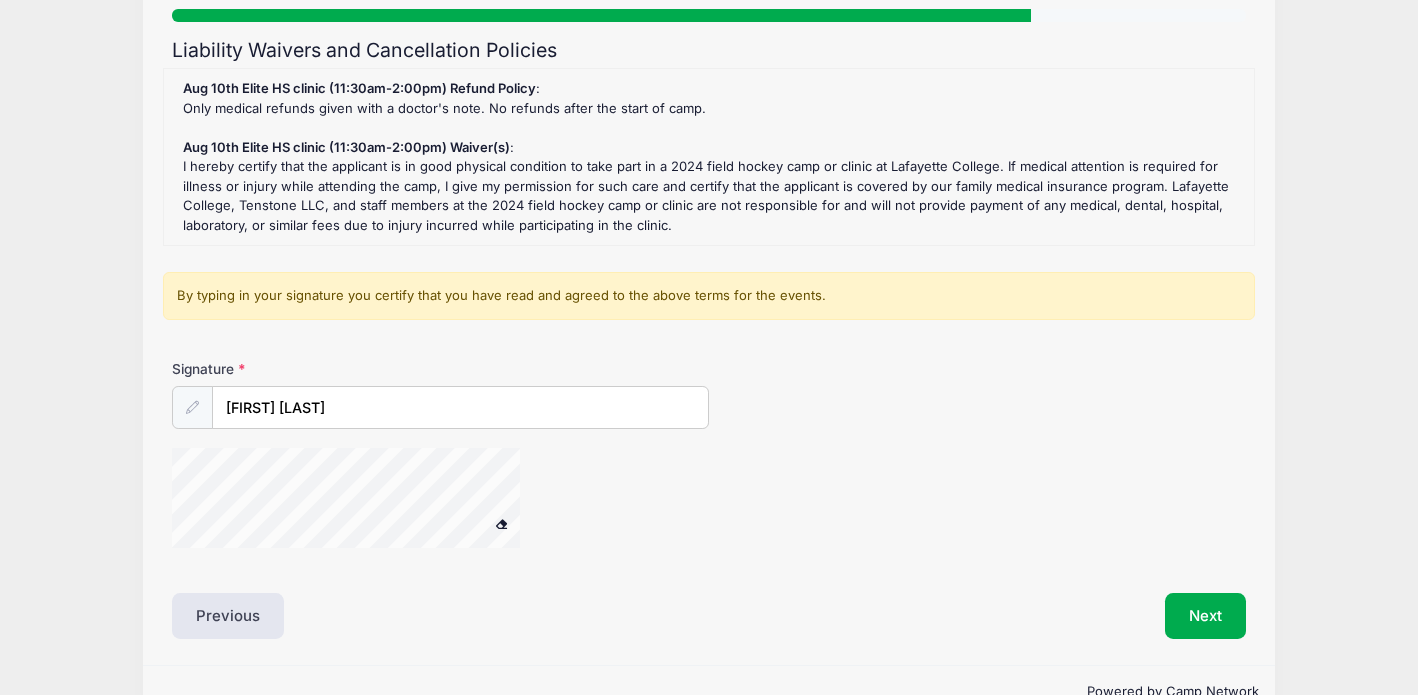 click at bounding box center [501, 523] 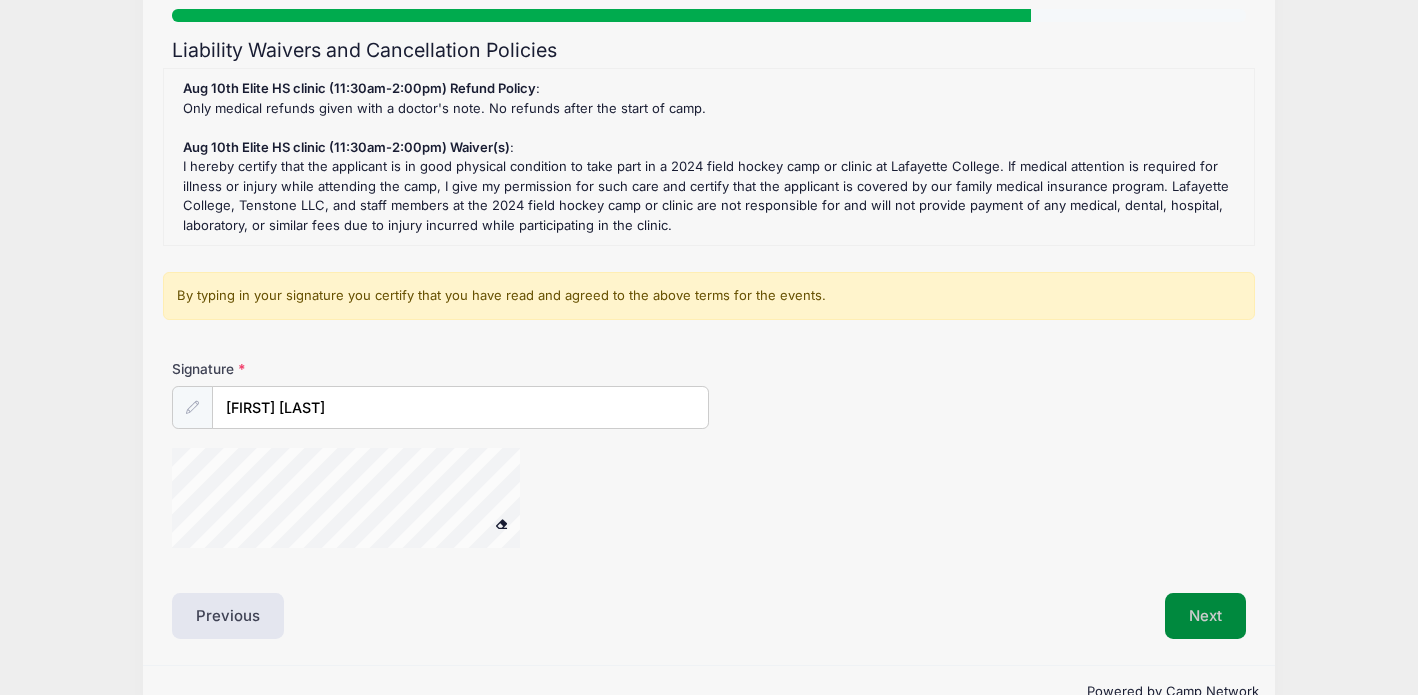 click on "Next" at bounding box center [1205, 616] 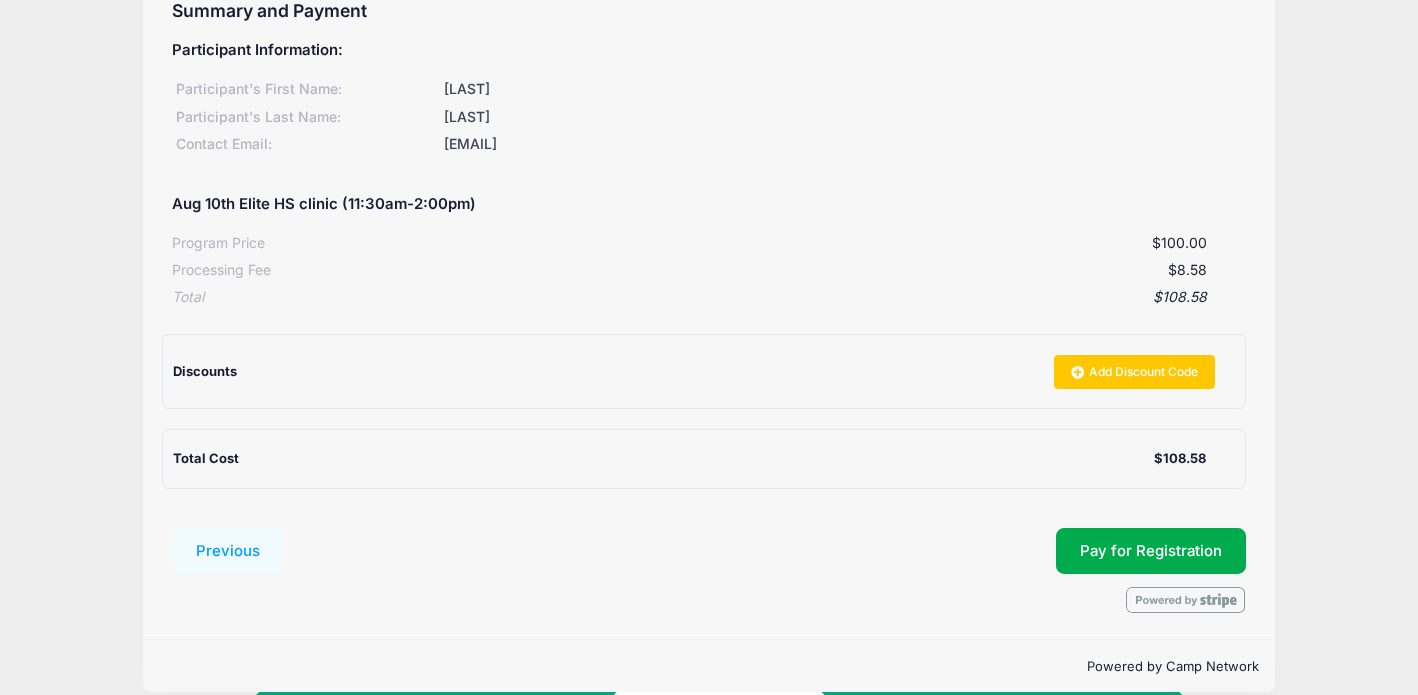 scroll, scrollTop: 253, scrollLeft: 0, axis: vertical 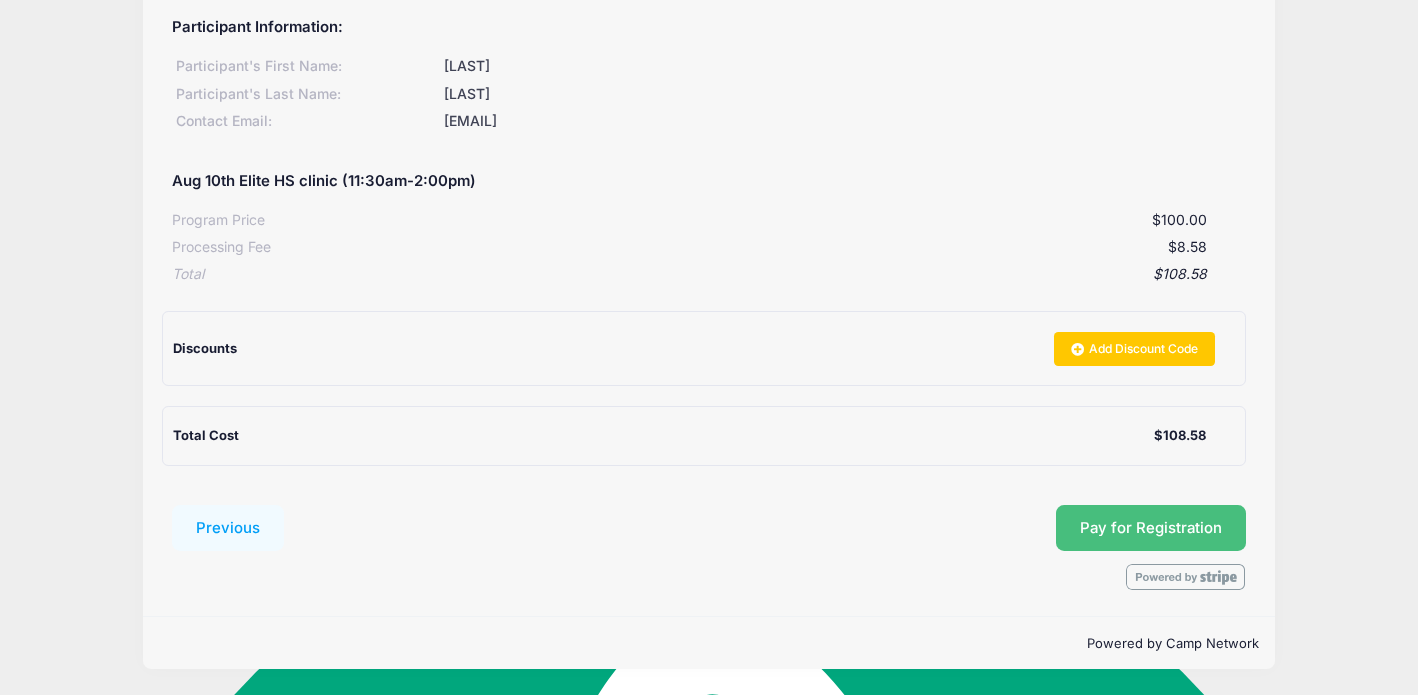 click on "Pay for Registration" at bounding box center (1151, 528) 